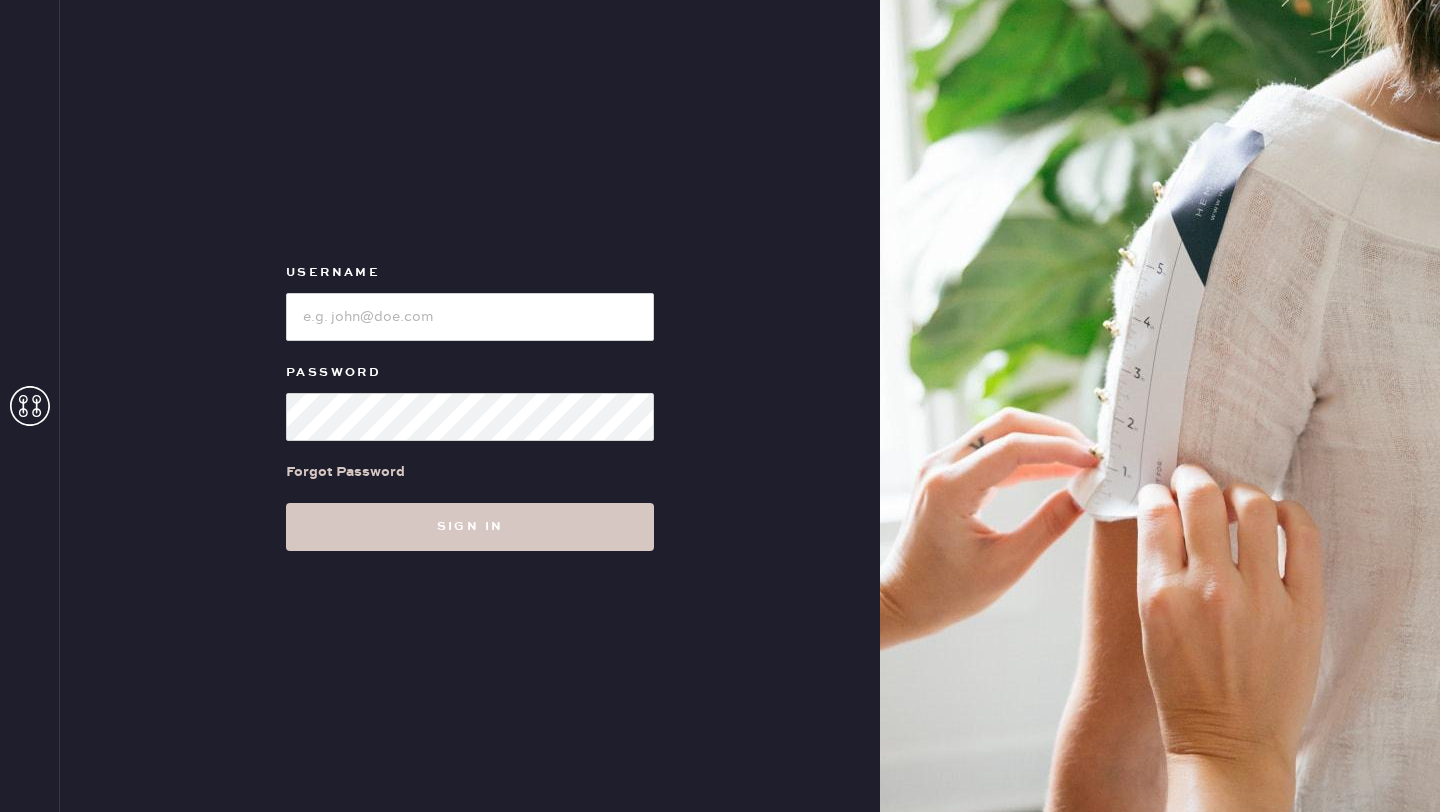 scroll, scrollTop: 0, scrollLeft: 0, axis: both 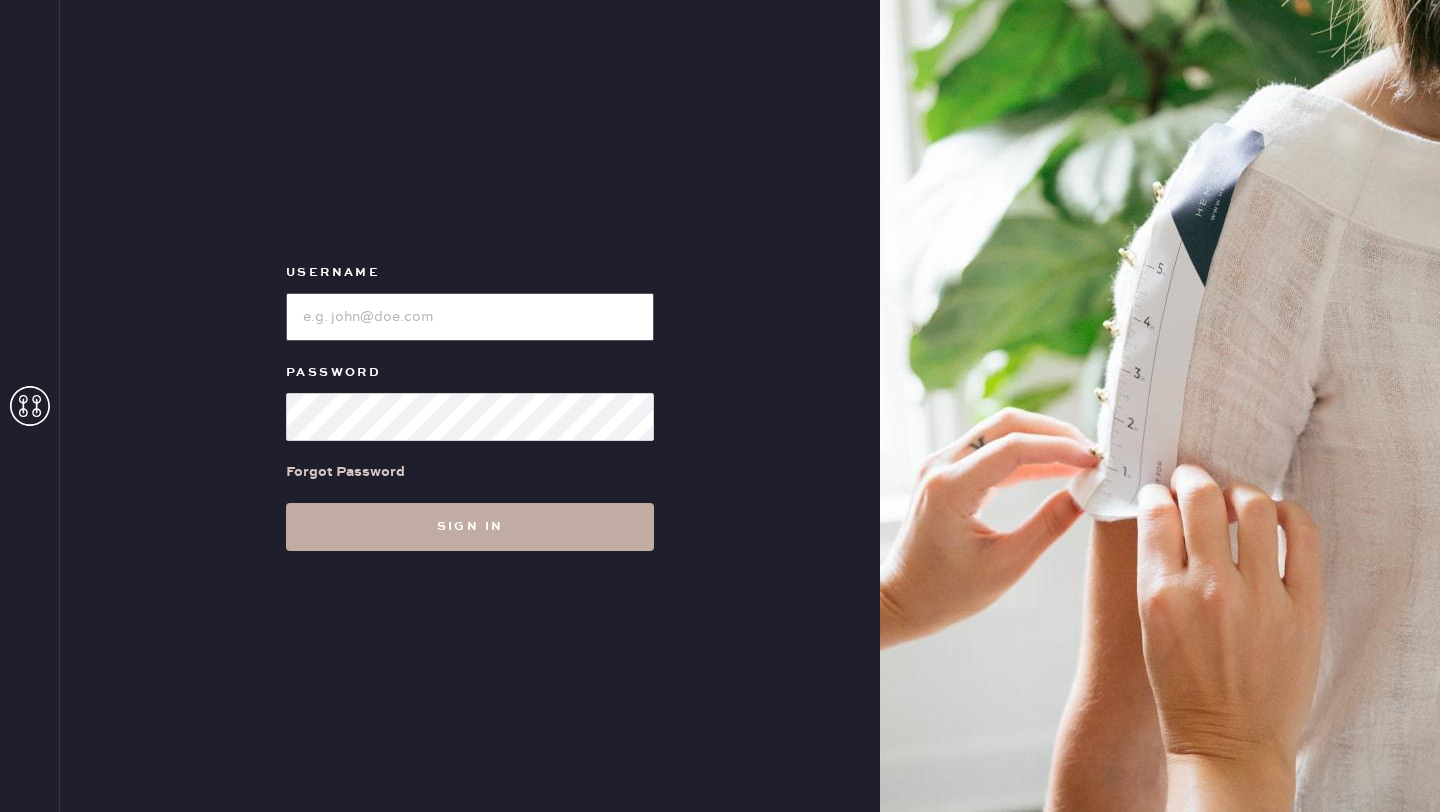 type on "reformationlowereastside" 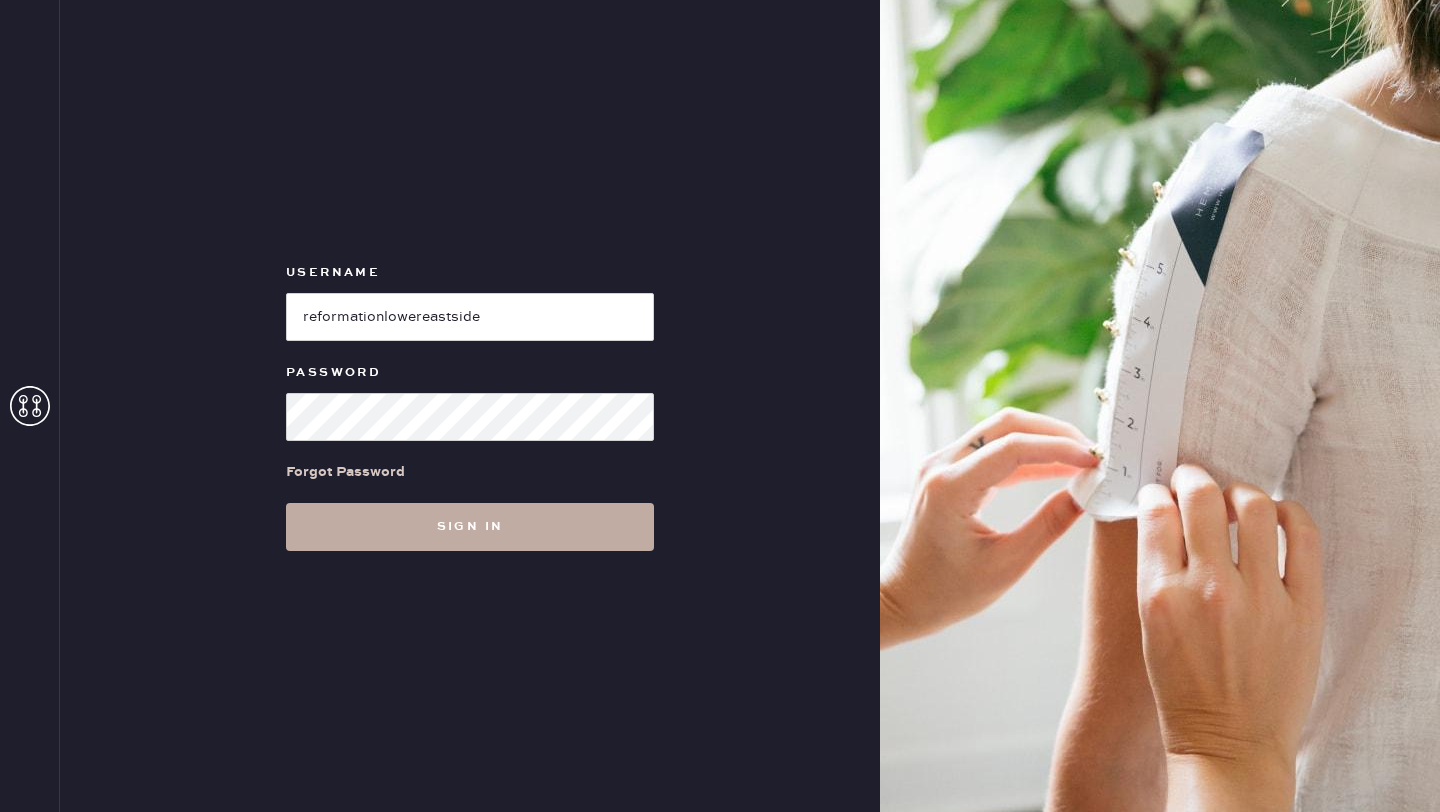 click on "Sign in" at bounding box center [470, 527] 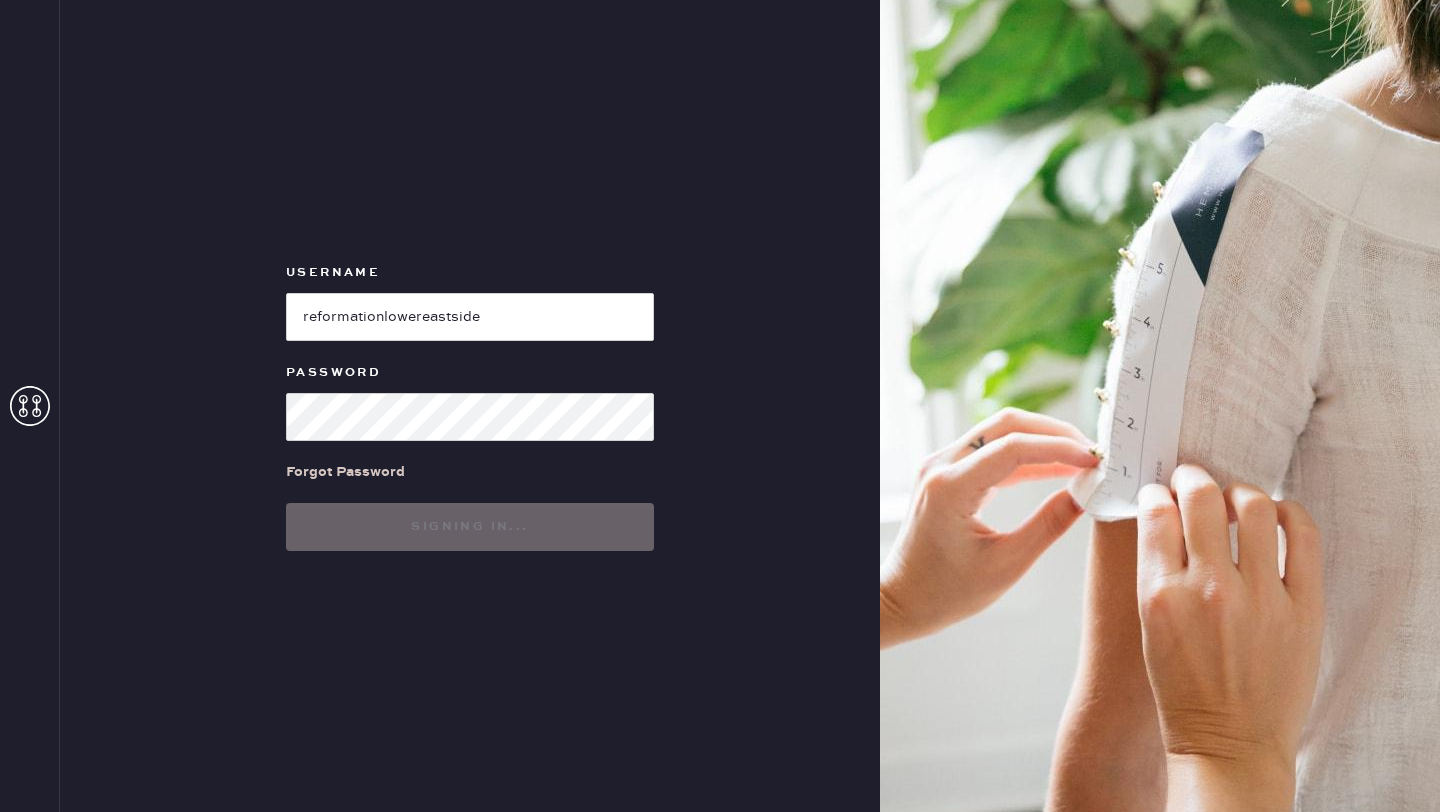 scroll, scrollTop: 0, scrollLeft: 0, axis: both 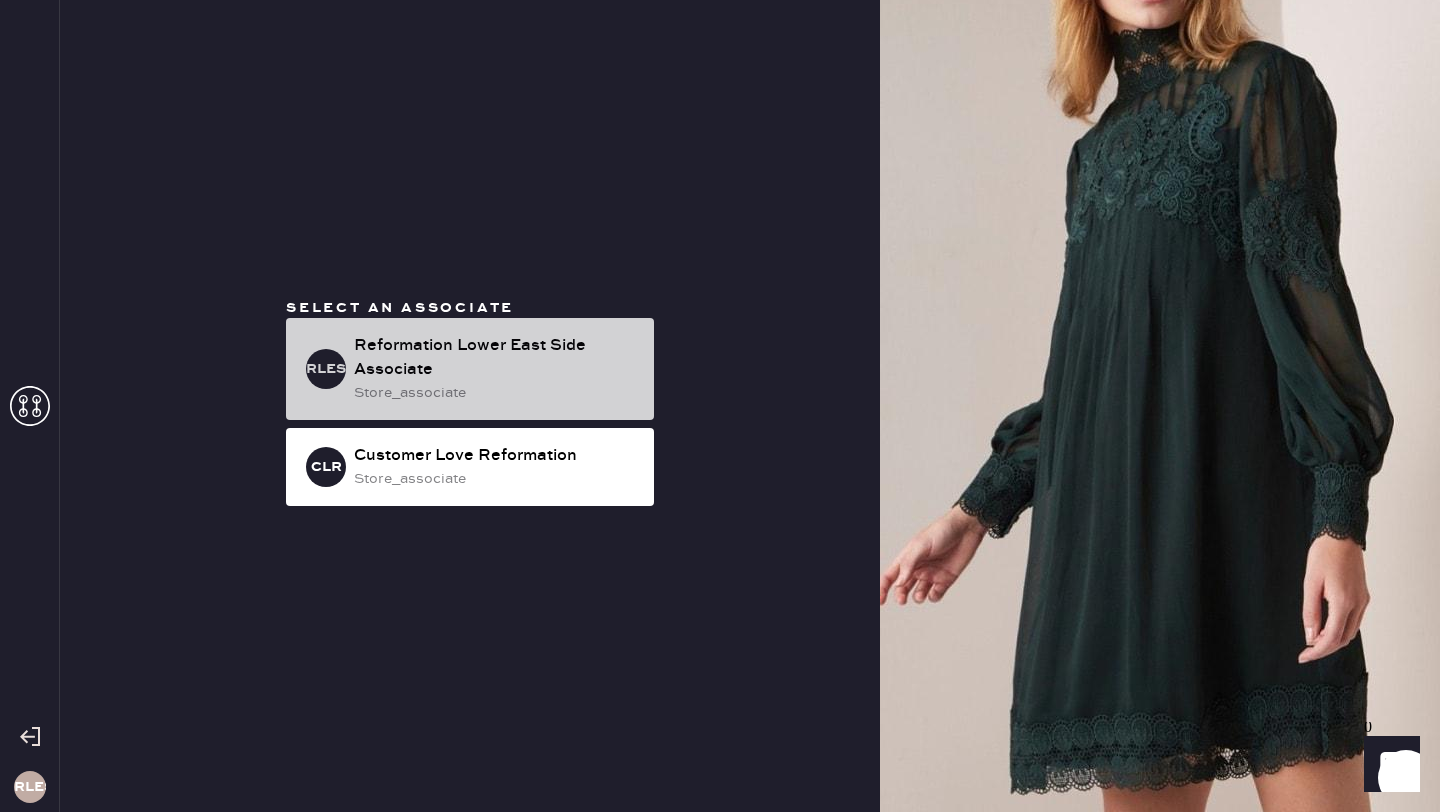 click on "RLESA Reformation Lower East Side Associate store_associate" at bounding box center (470, 369) 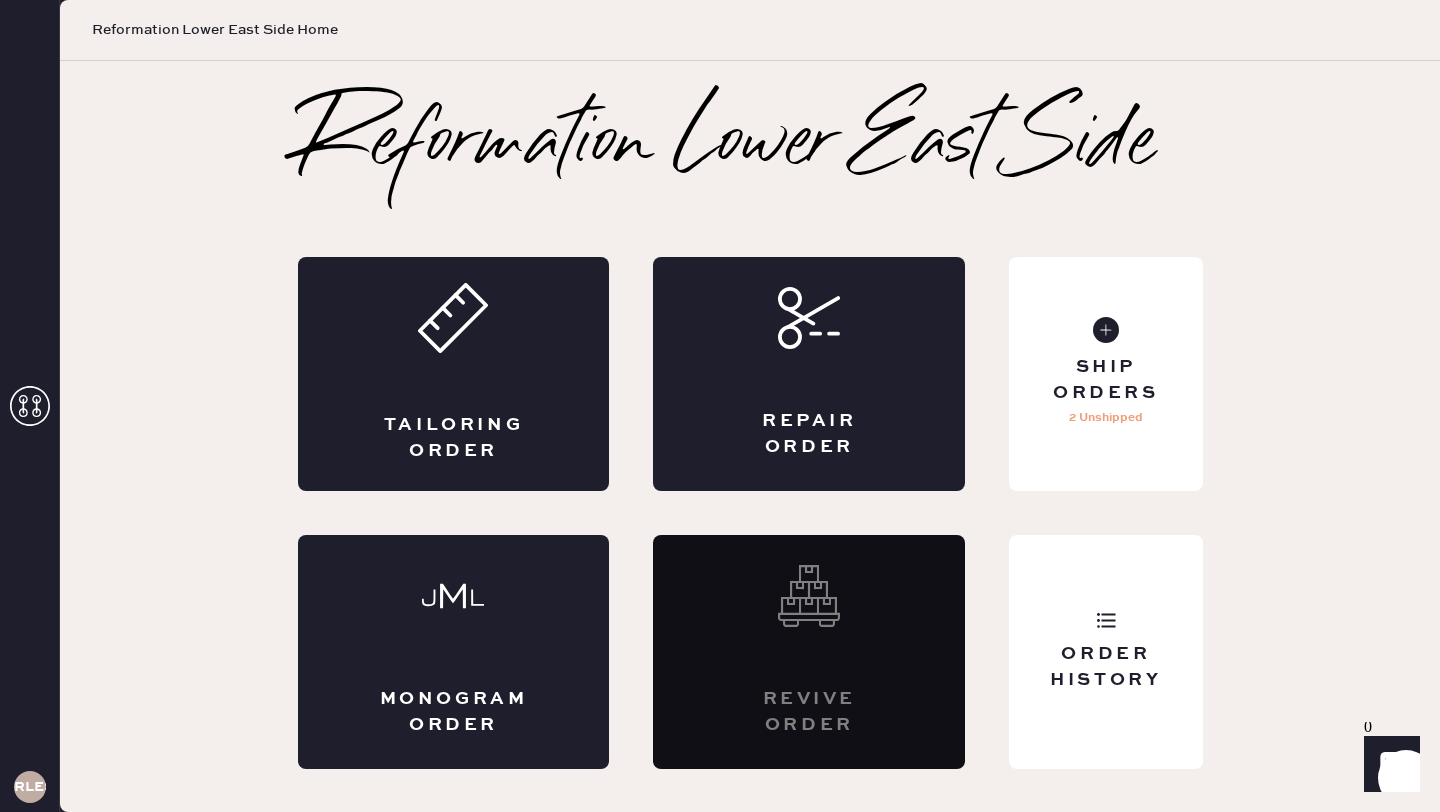 click 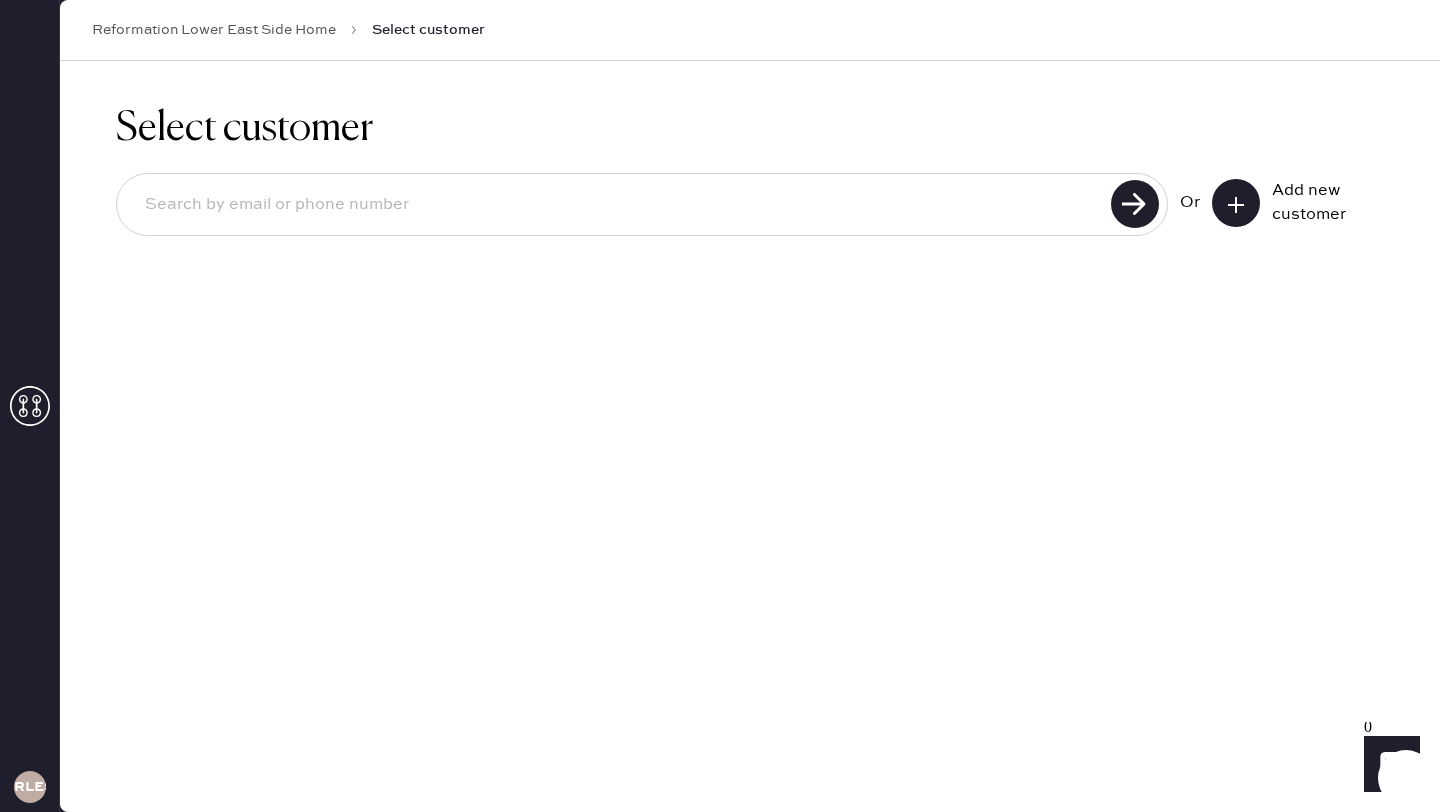 click on "Or Add new customer" at bounding box center (750, 206) 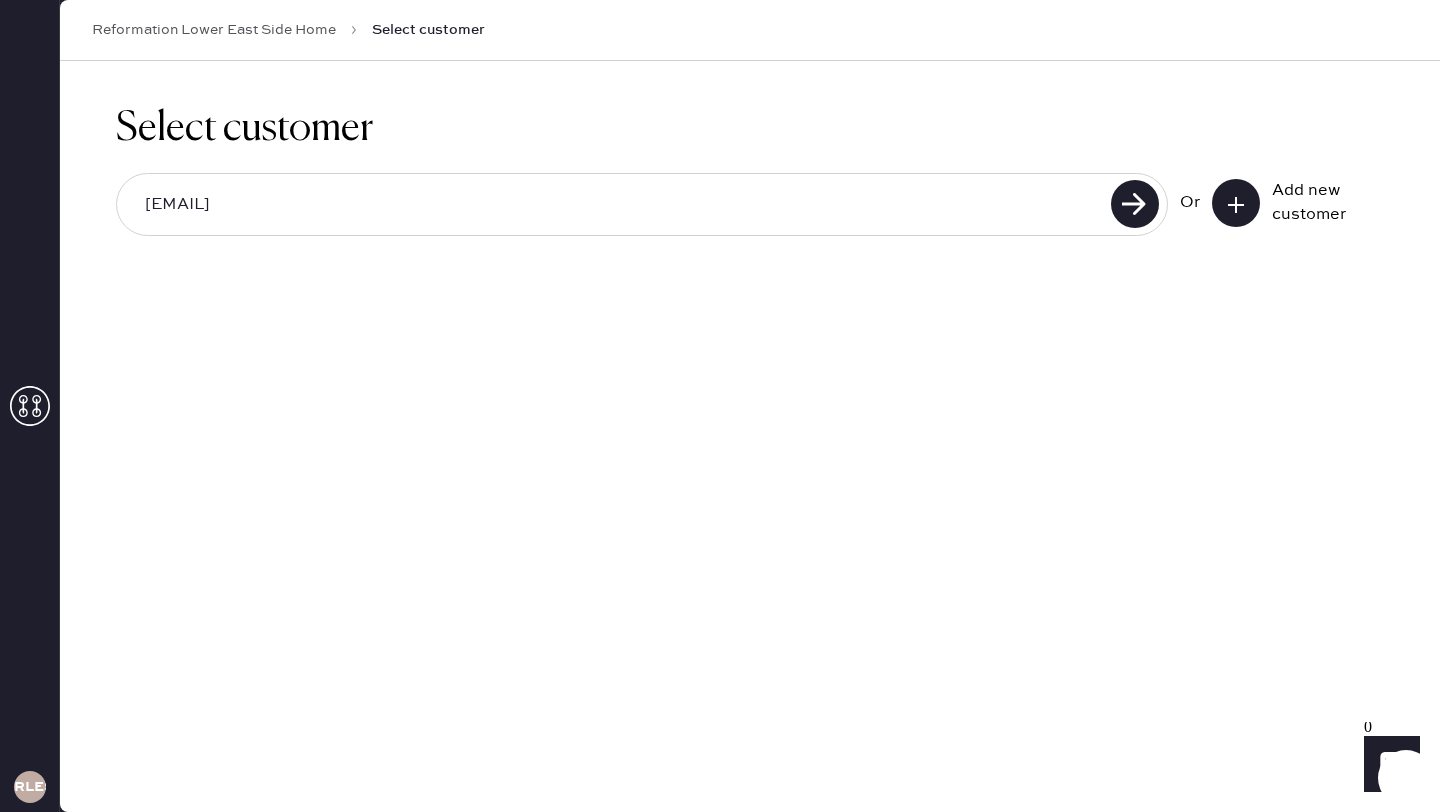 type on "[EMAIL]" 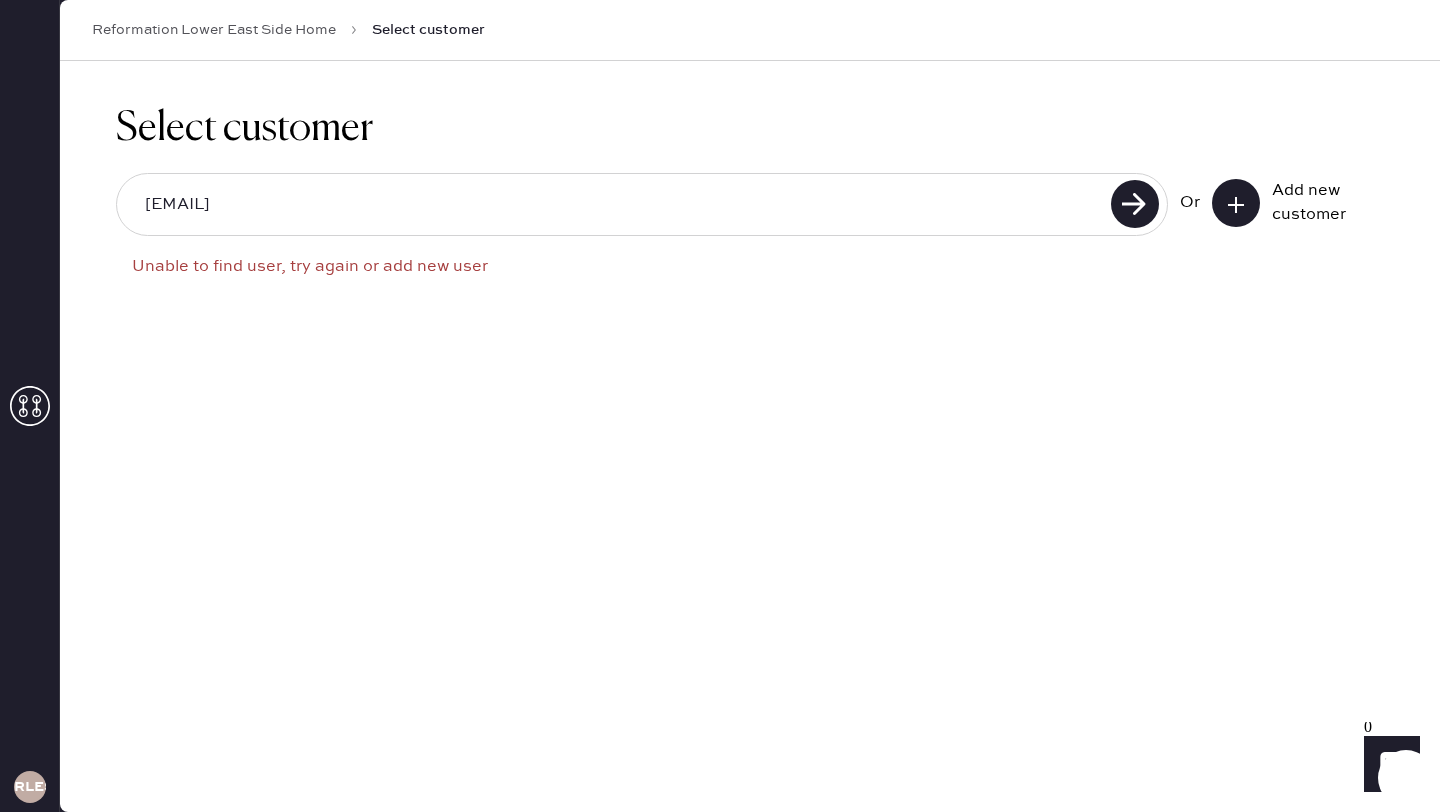 click at bounding box center [1236, 203] 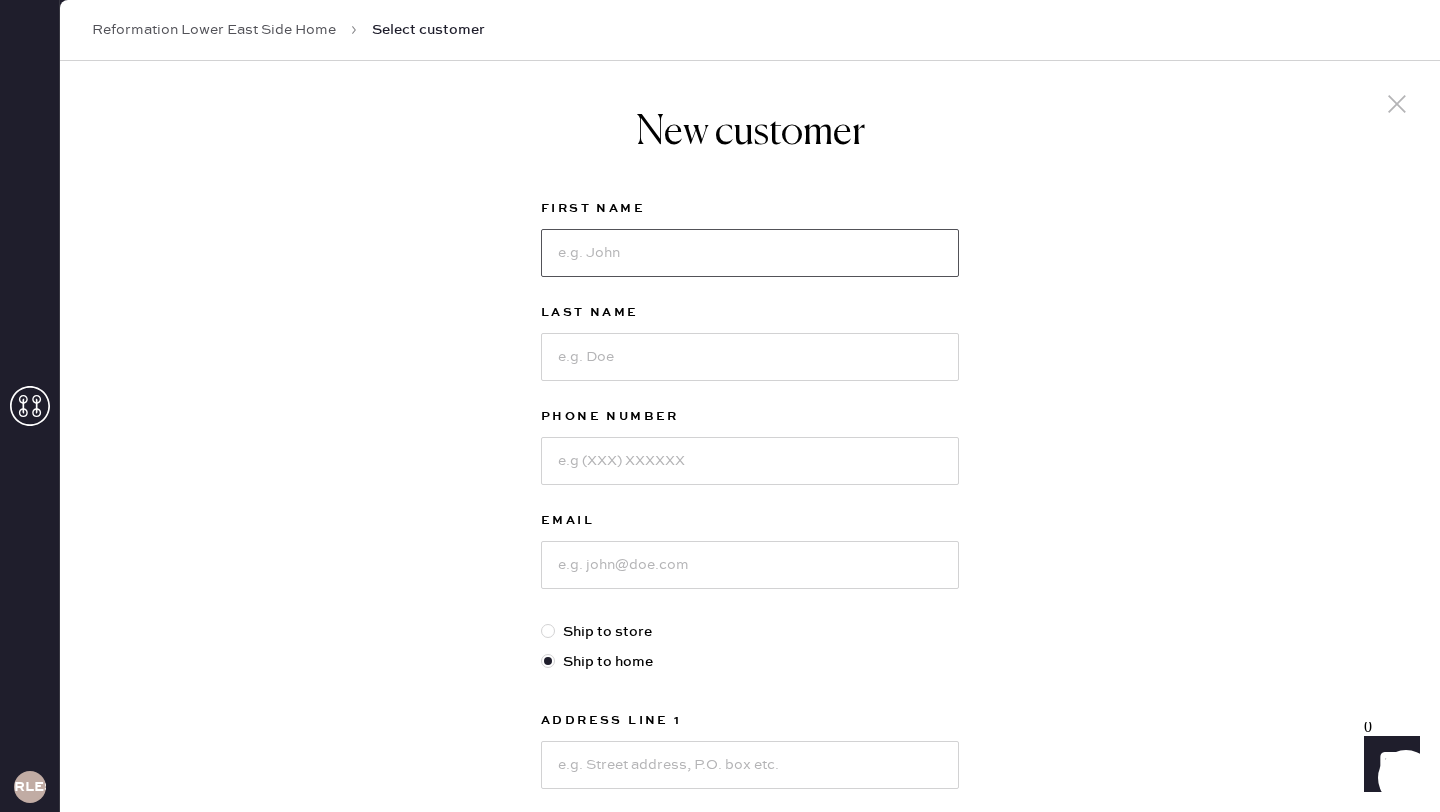 click at bounding box center (750, 253) 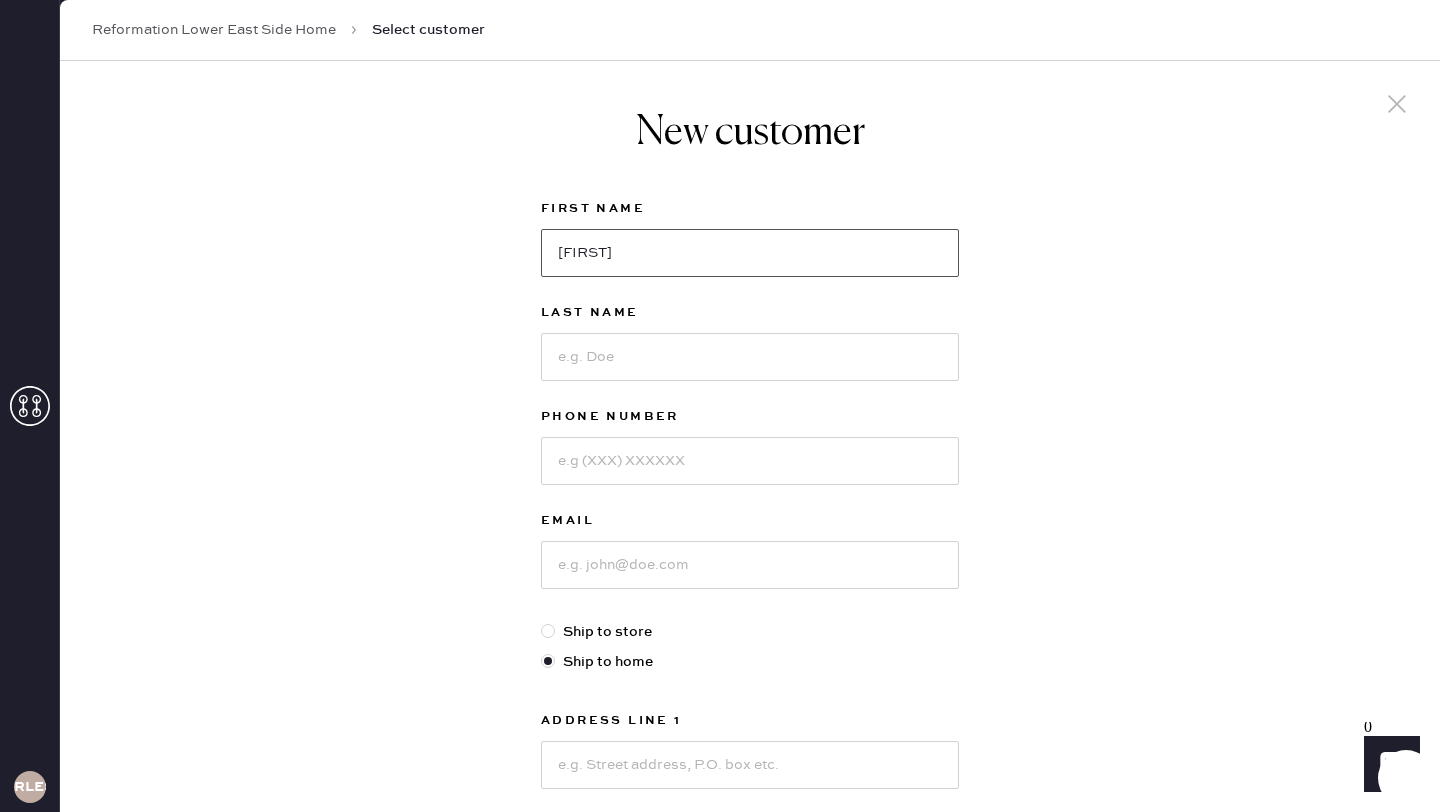 type on "[FIRST]" 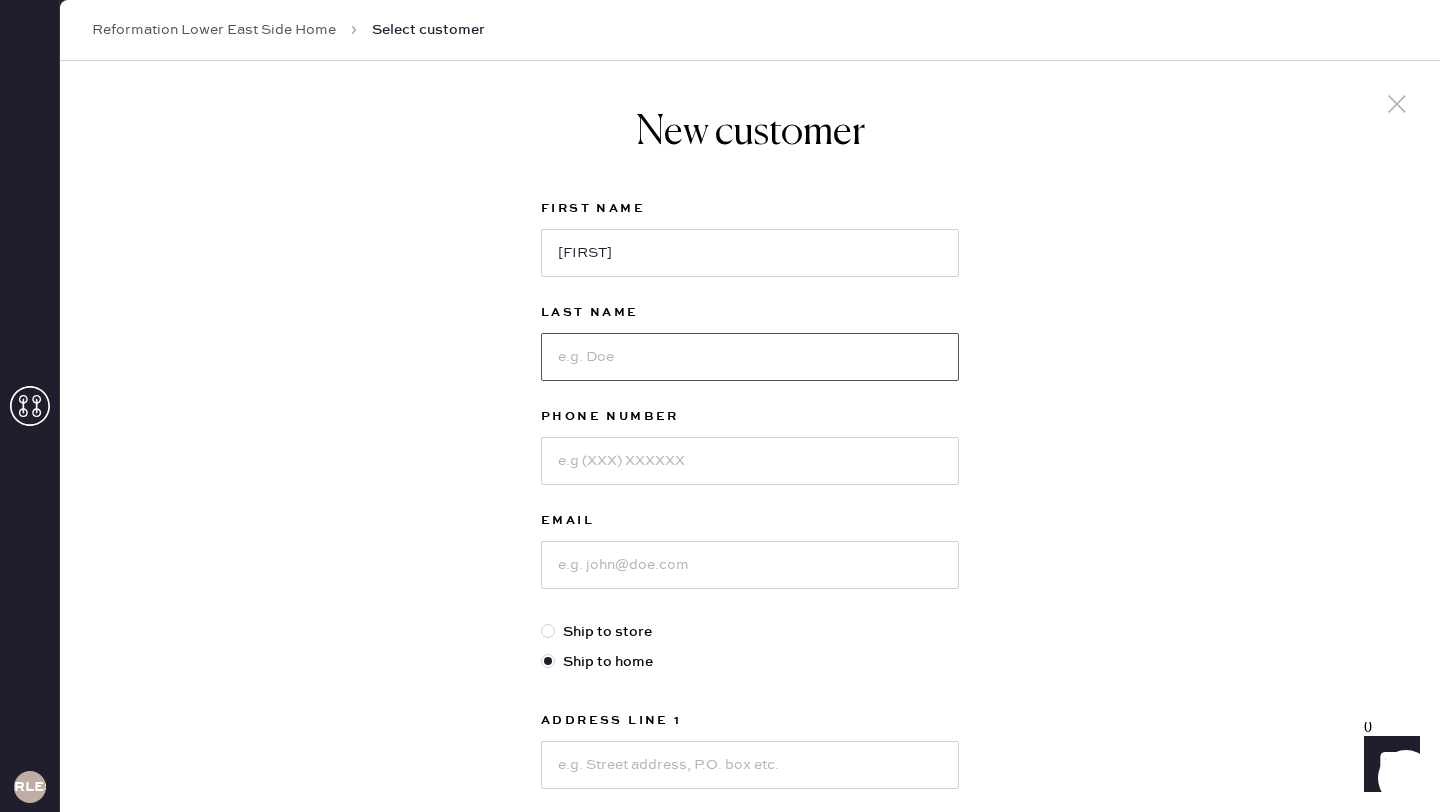click at bounding box center (750, 357) 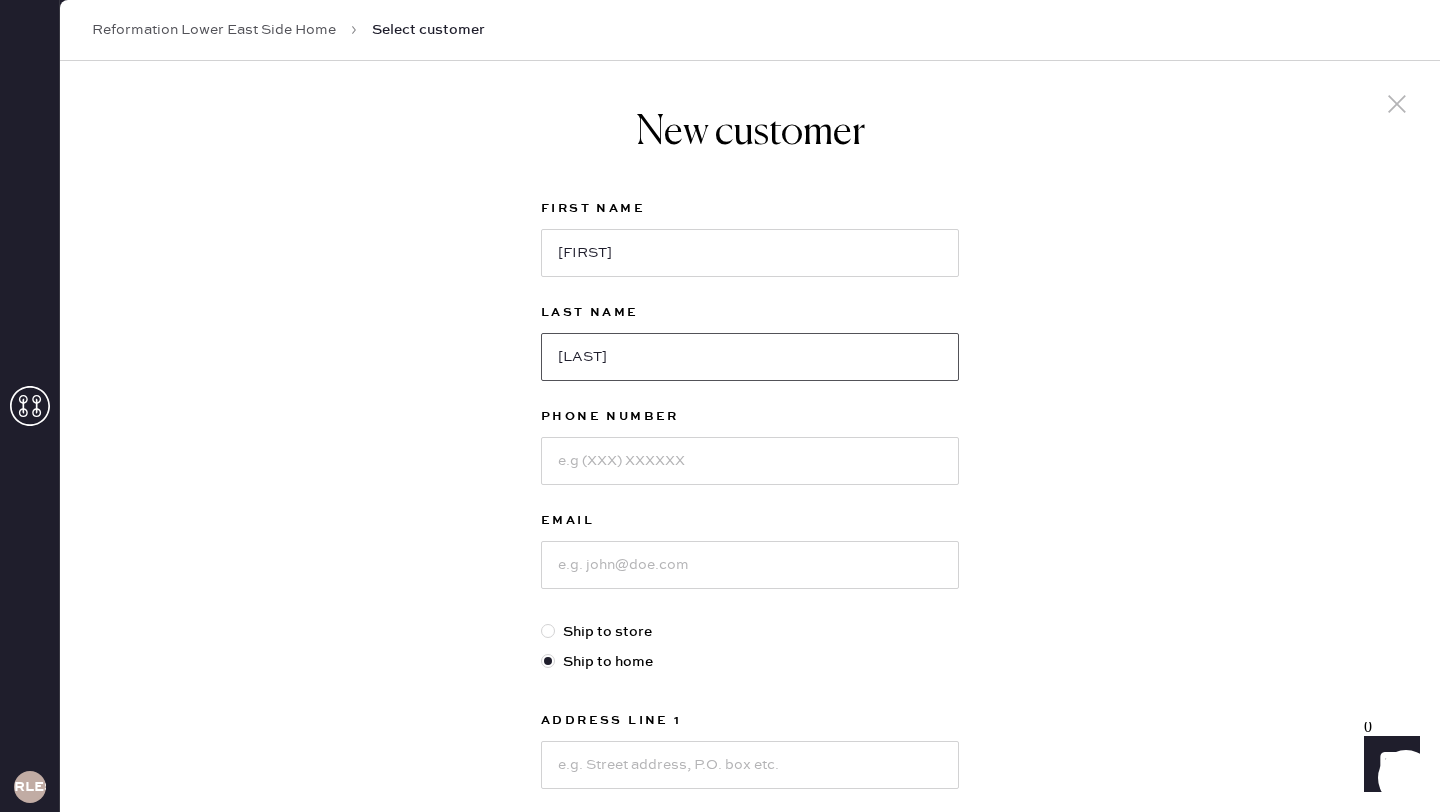 type on "[LAST]" 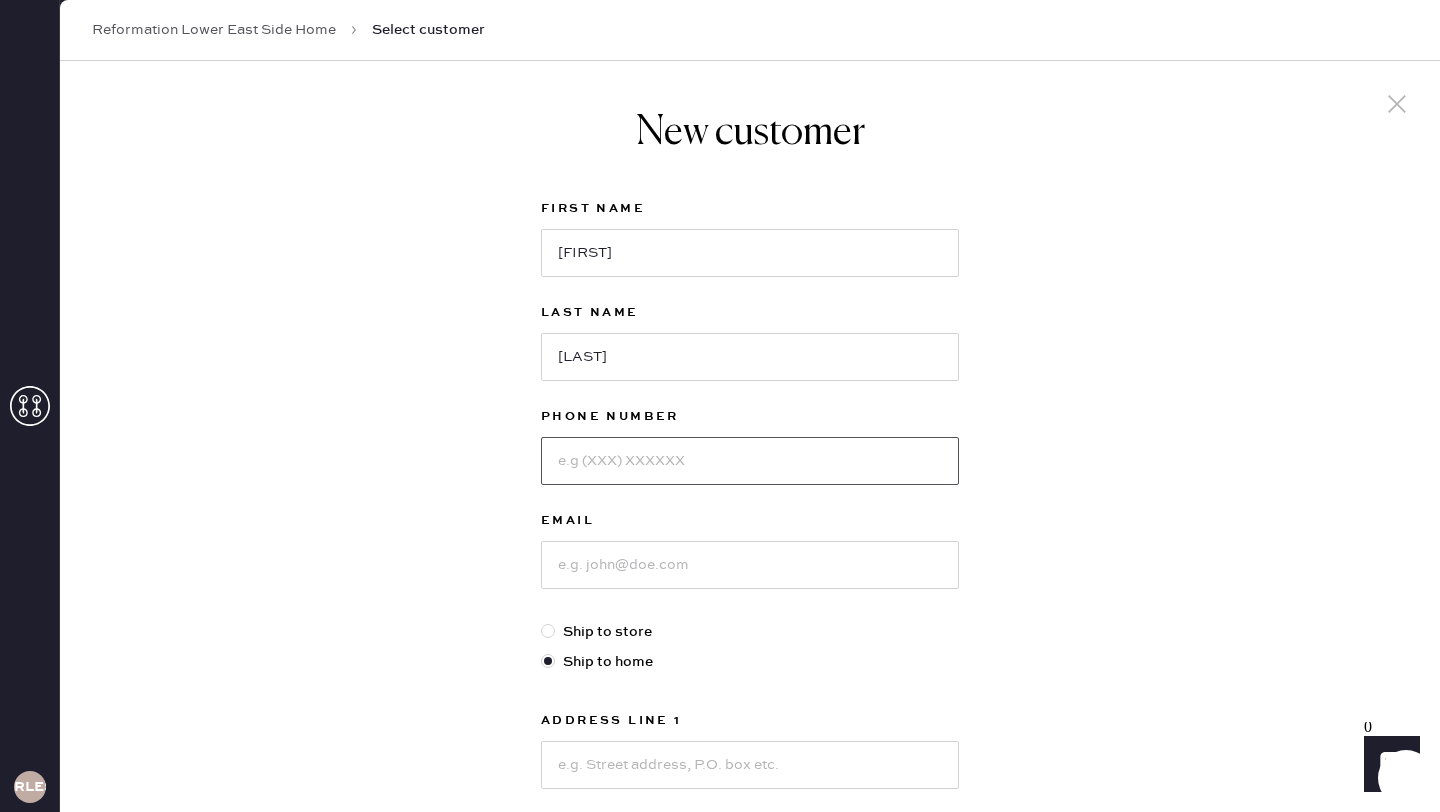click at bounding box center (750, 461) 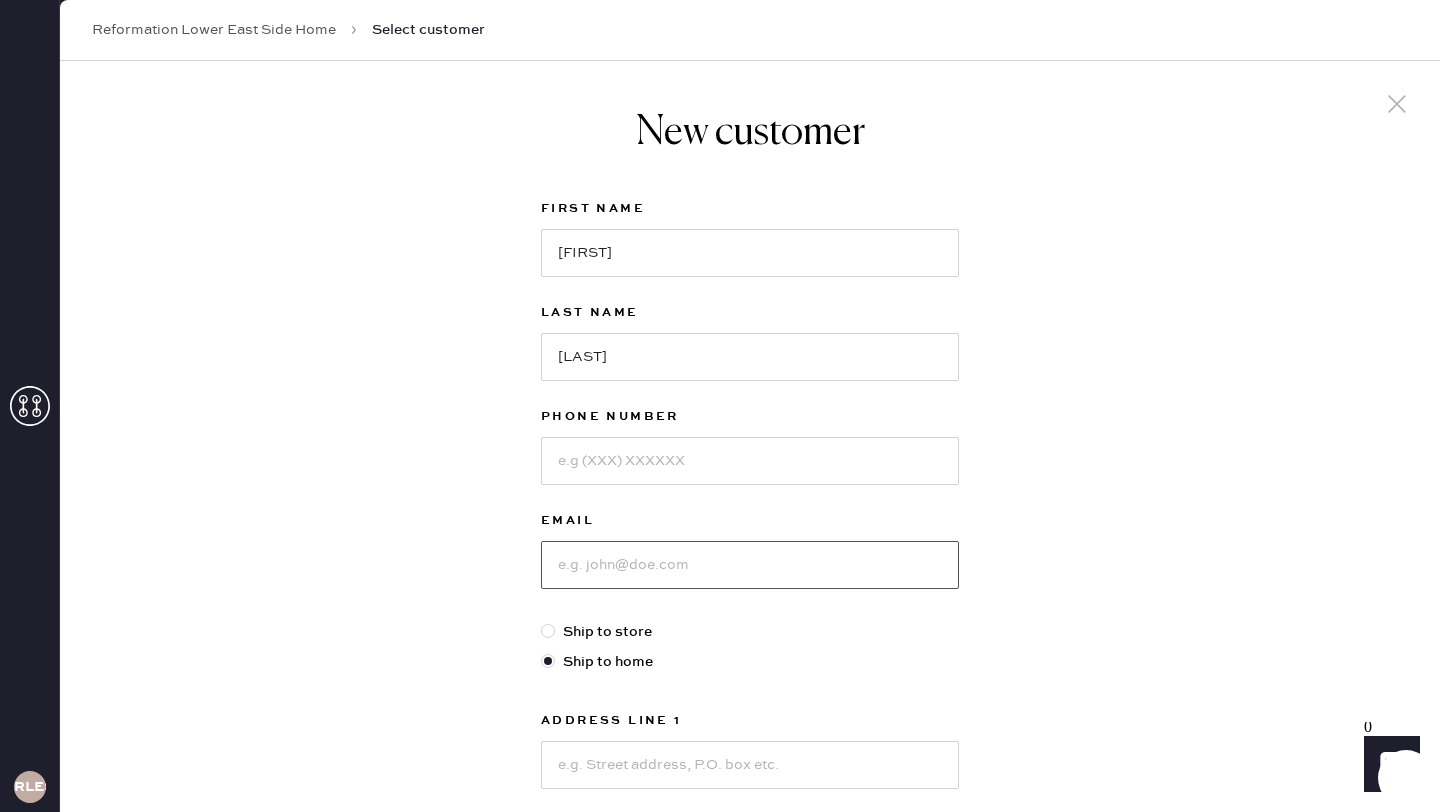 click at bounding box center [750, 565] 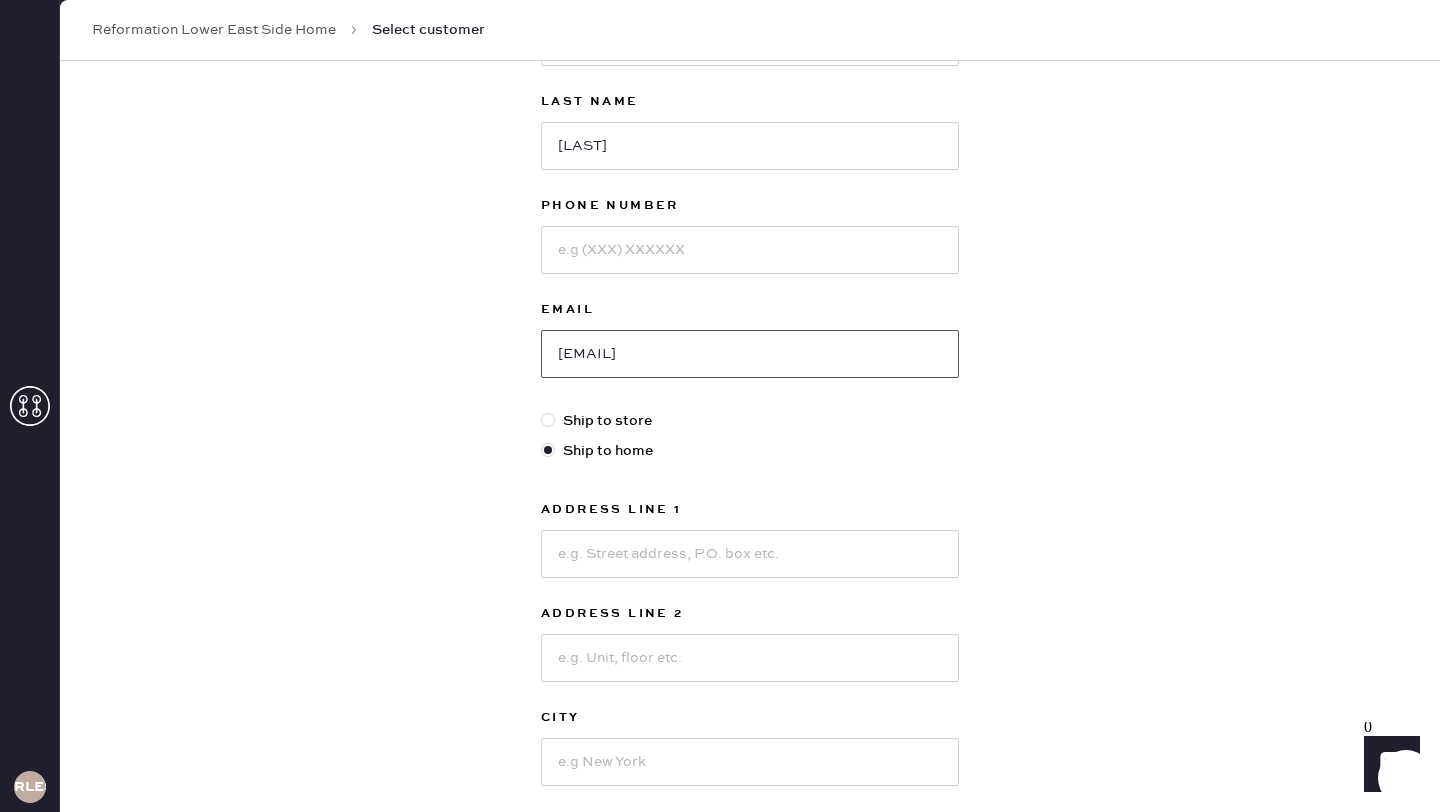 scroll, scrollTop: 212, scrollLeft: 0, axis: vertical 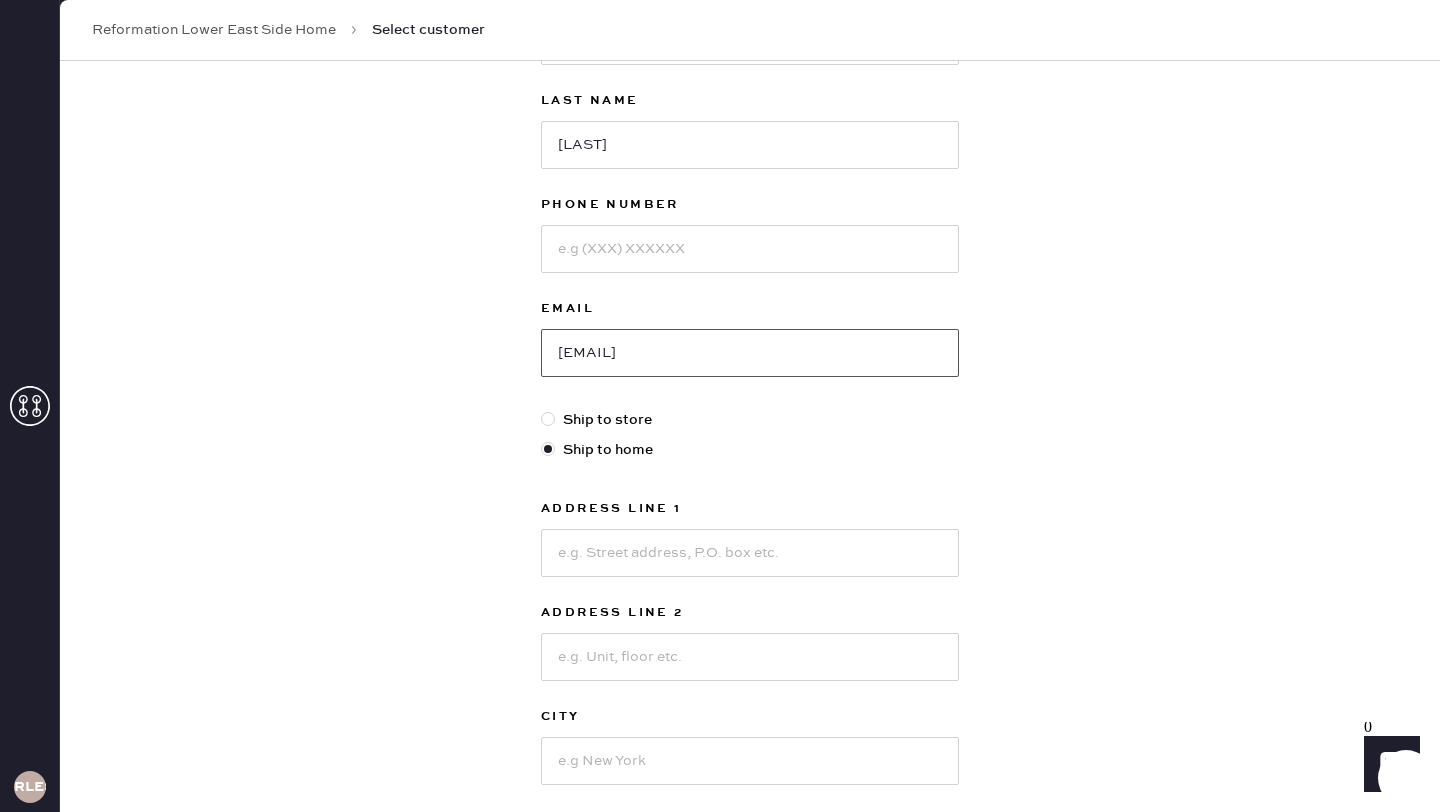 type on "[EMAIL]" 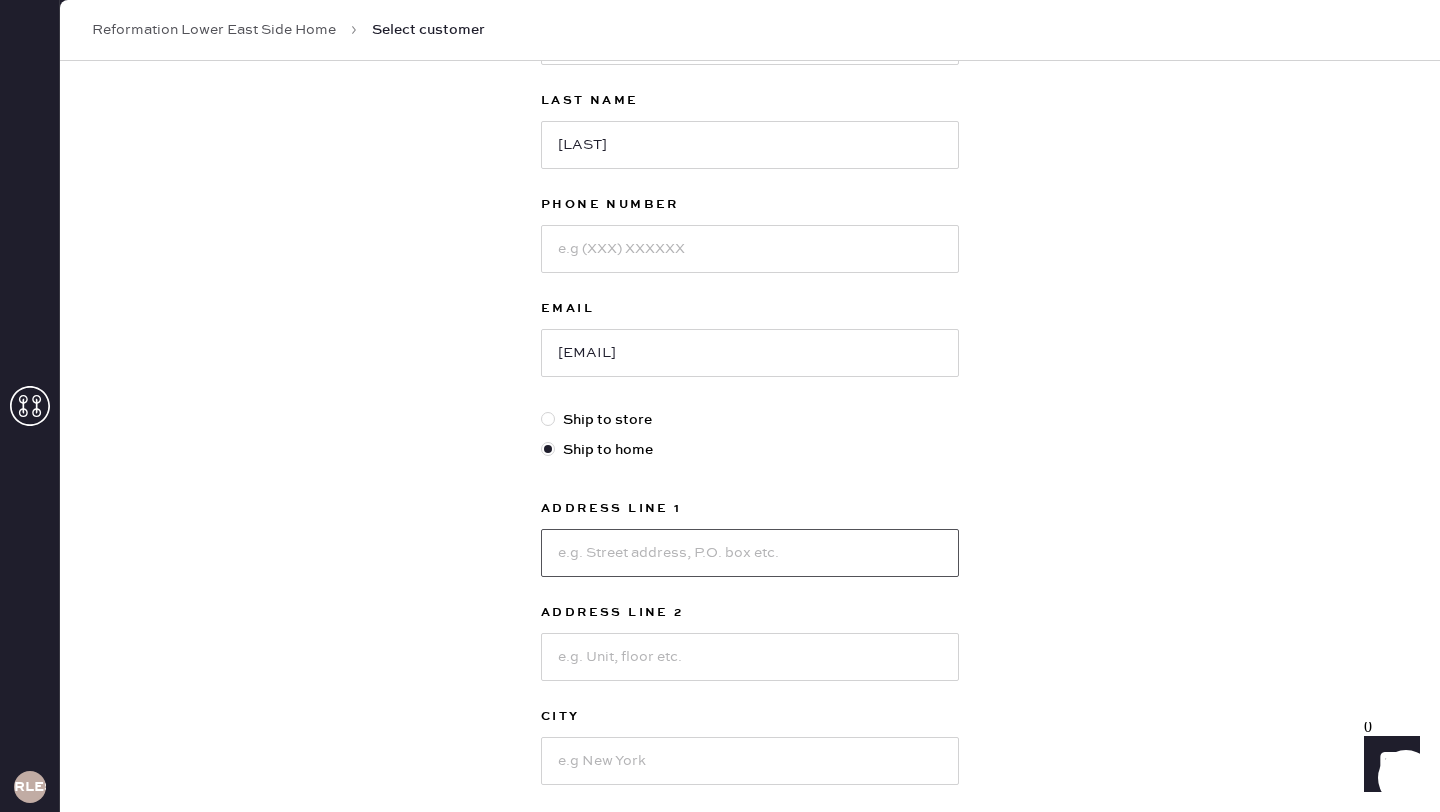 click at bounding box center (750, 553) 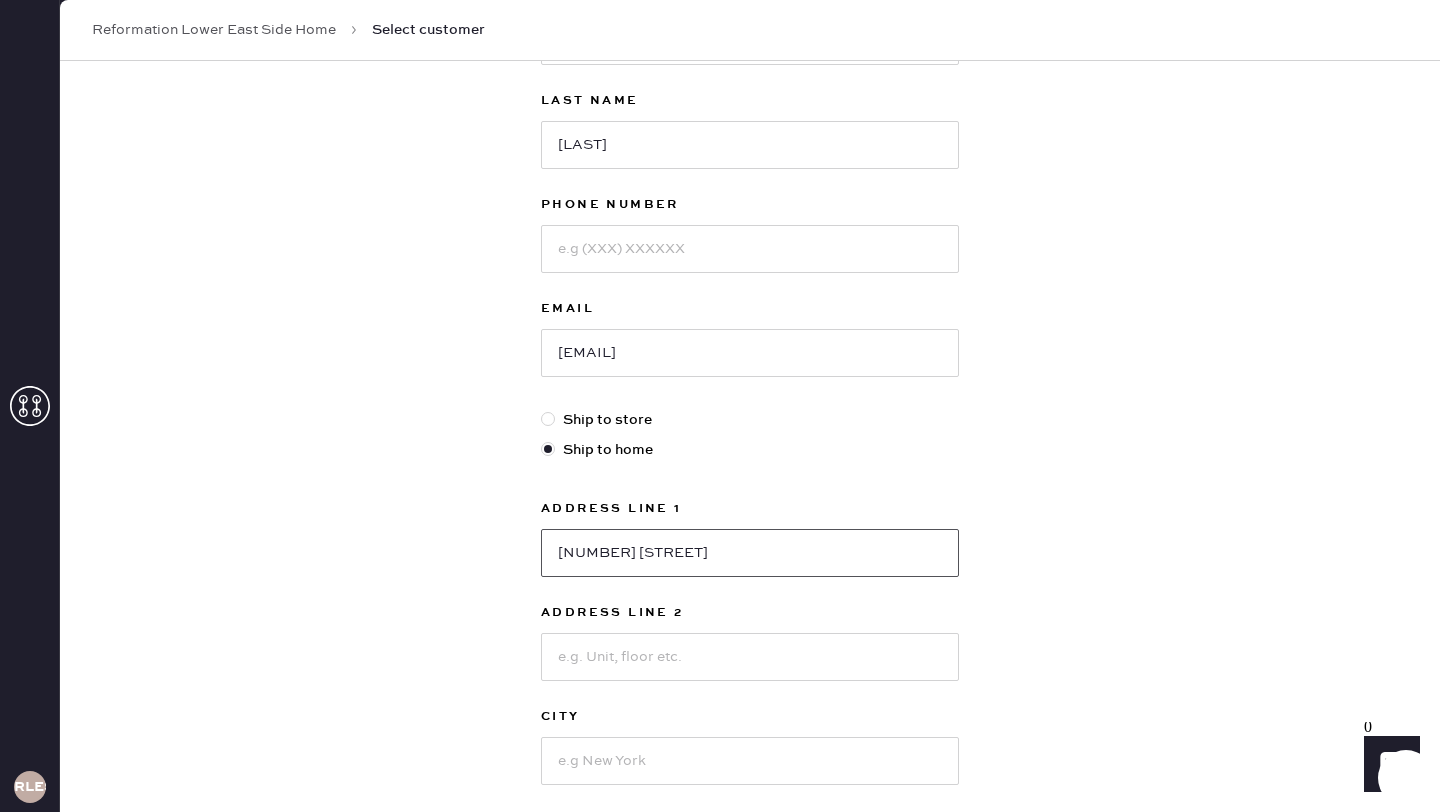 type on "[NUMBER] [STREET]" 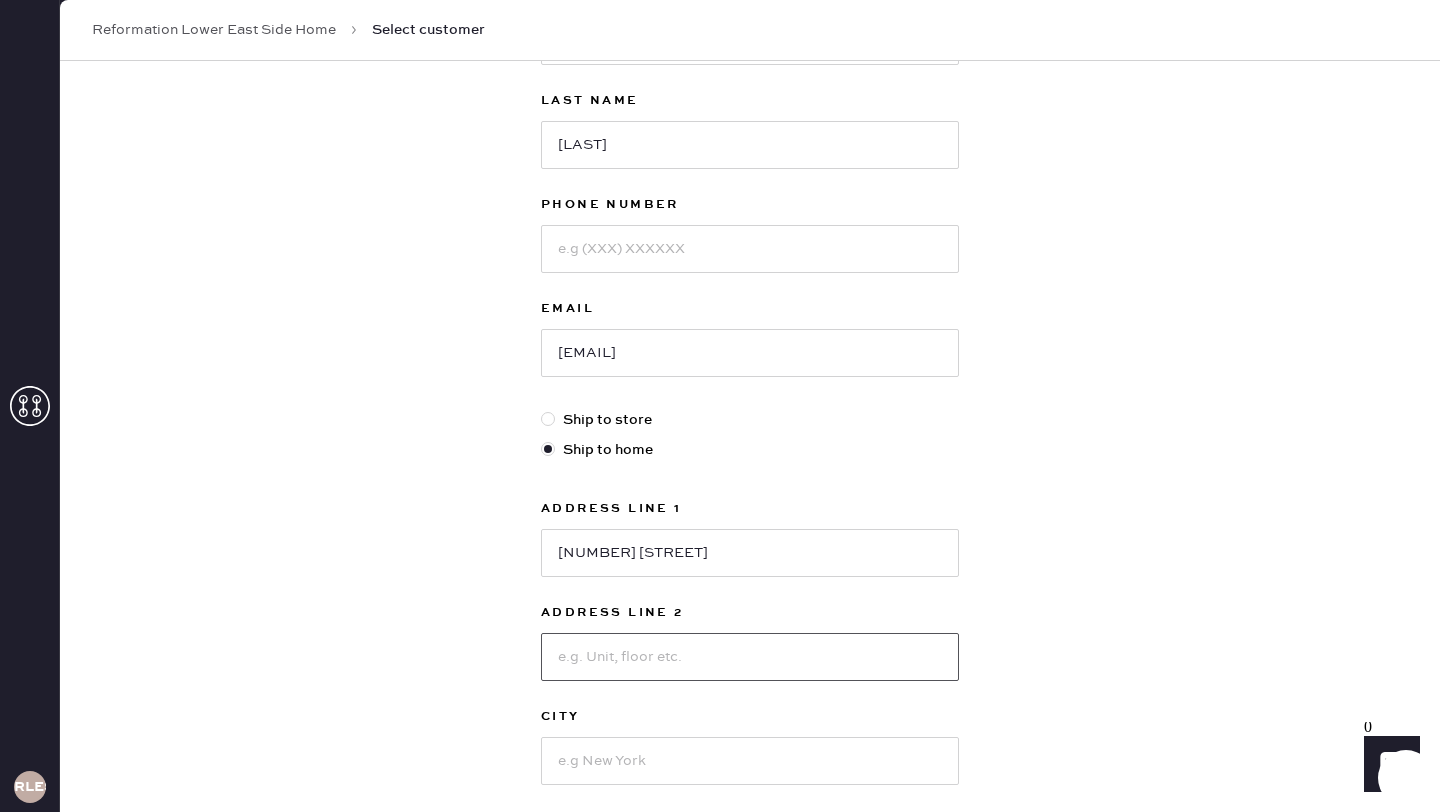 click at bounding box center [750, 657] 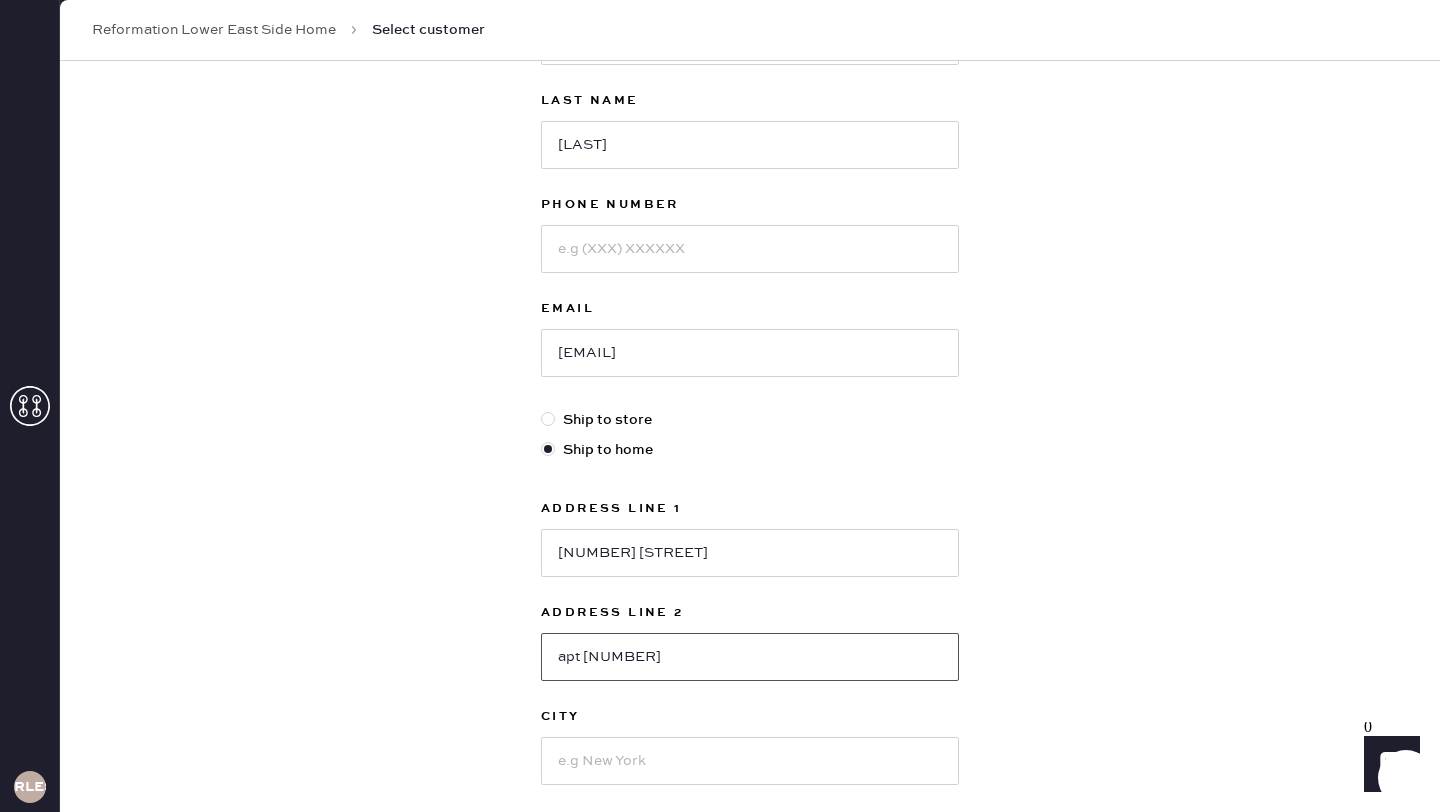 type on "apt [NUMBER]" 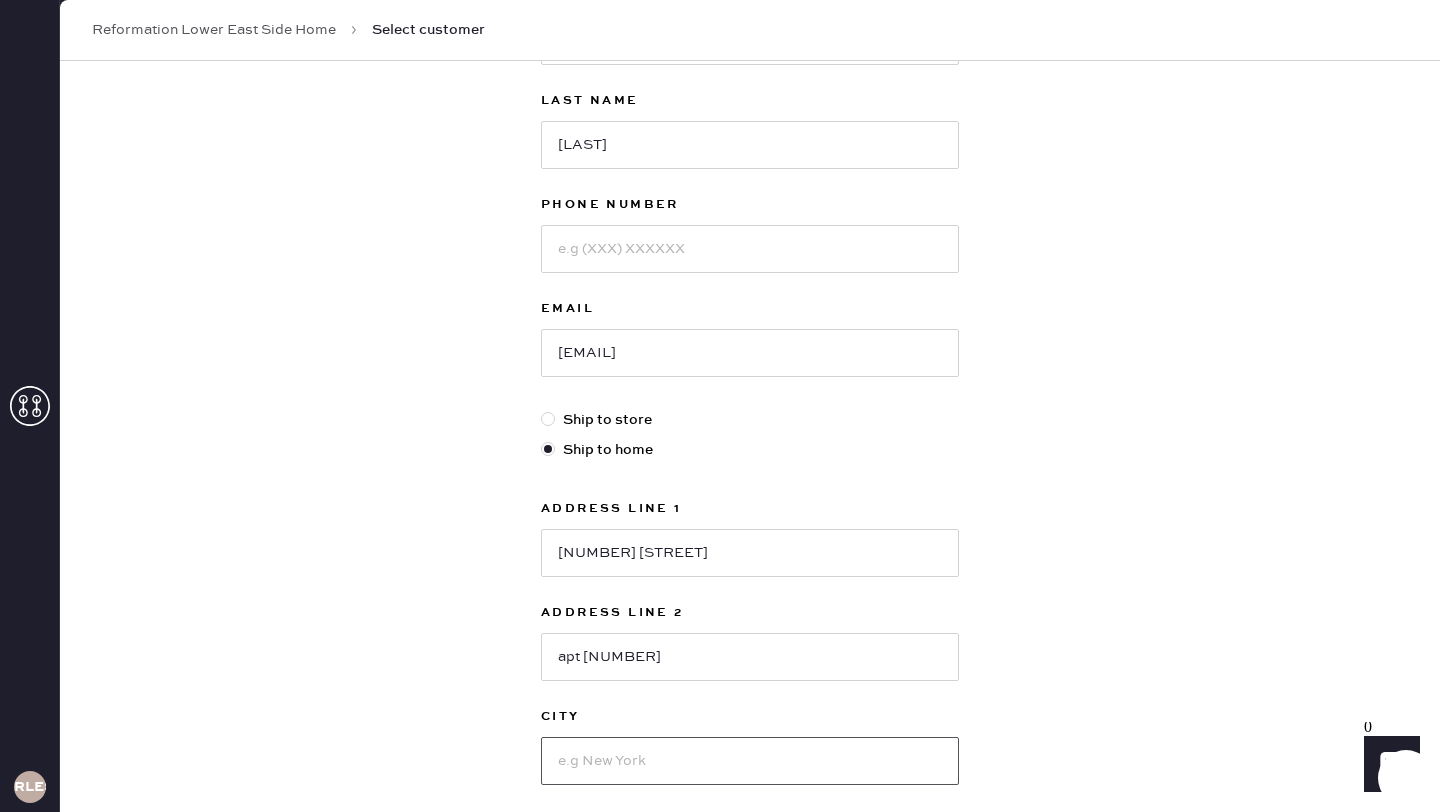 click at bounding box center [750, 761] 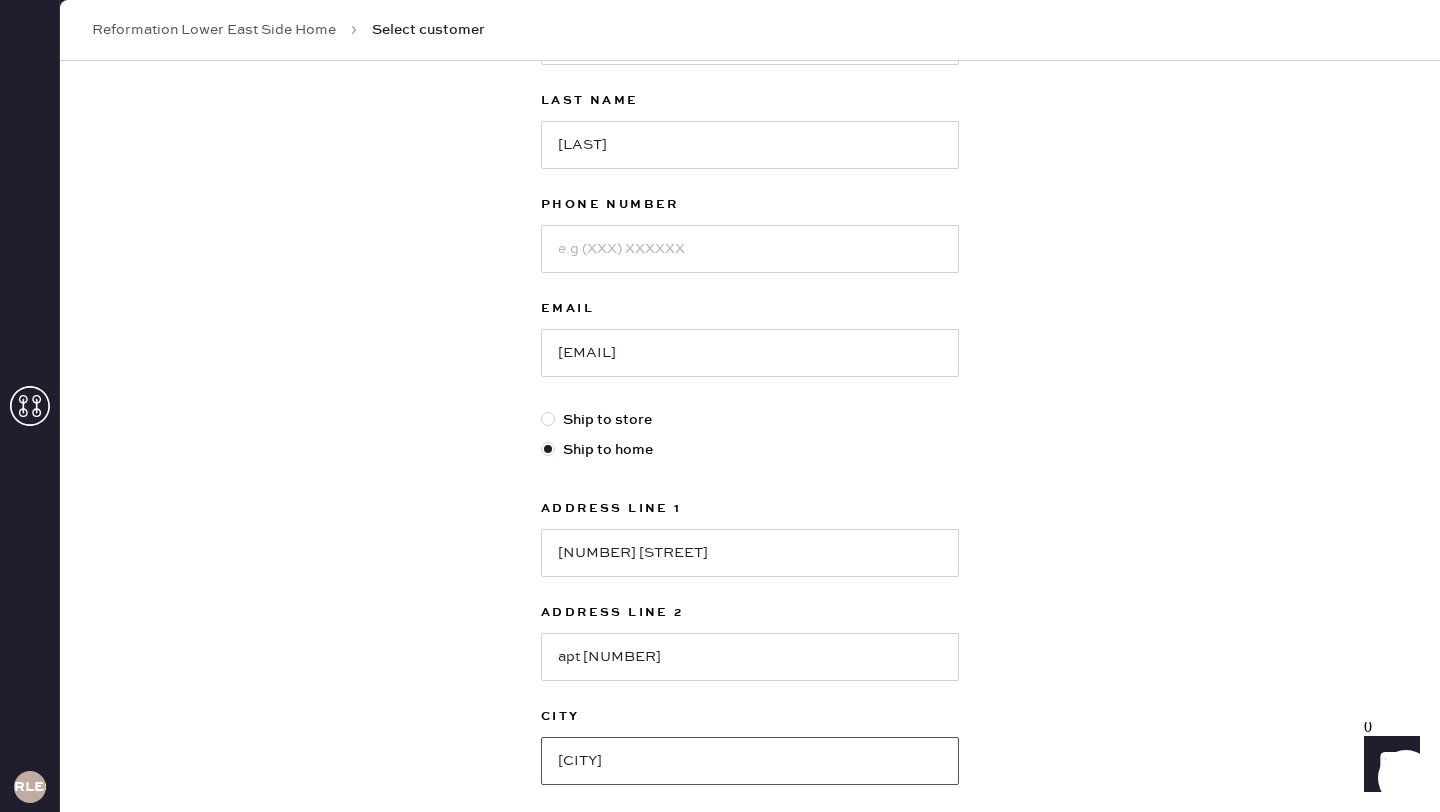 type on "New York" 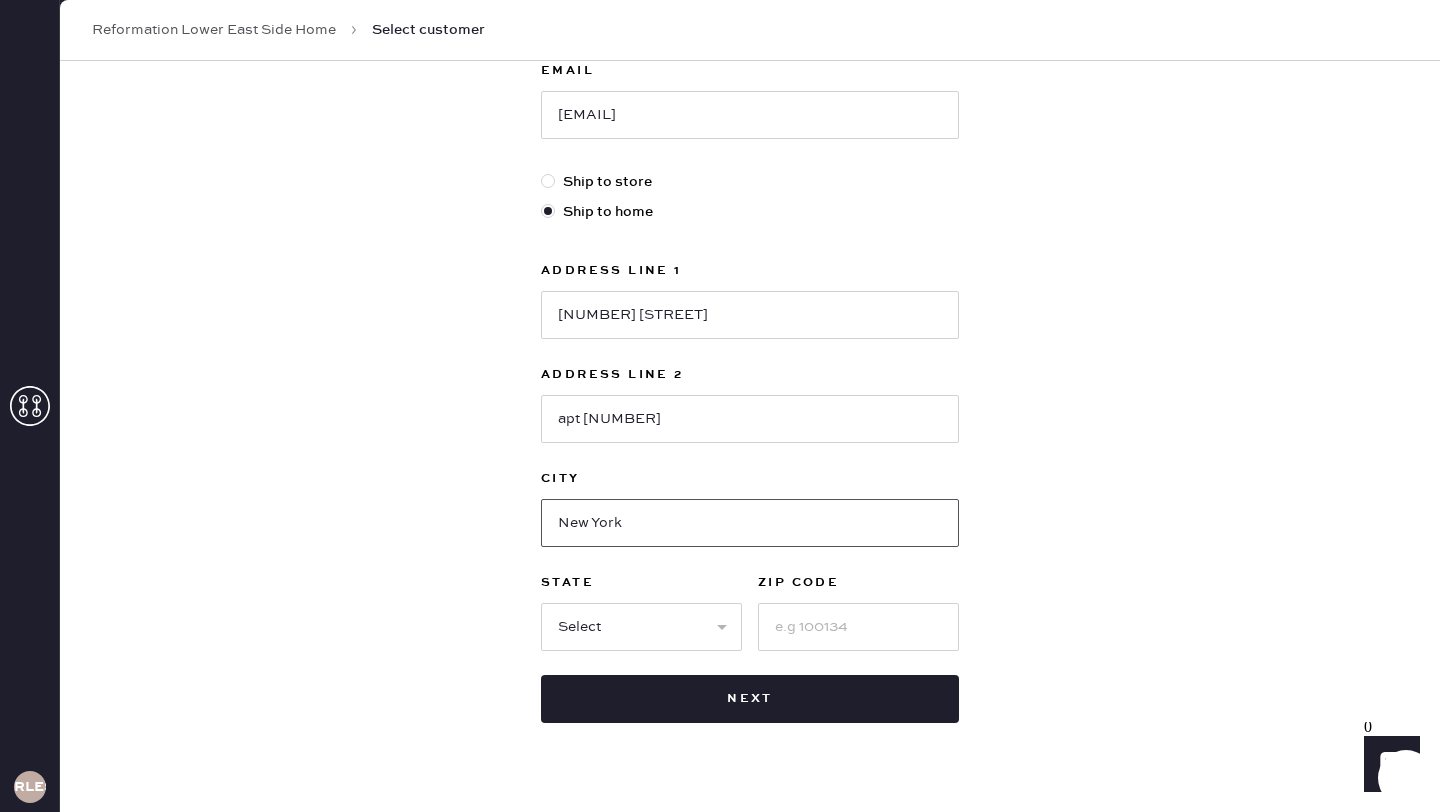 scroll, scrollTop: 451, scrollLeft: 0, axis: vertical 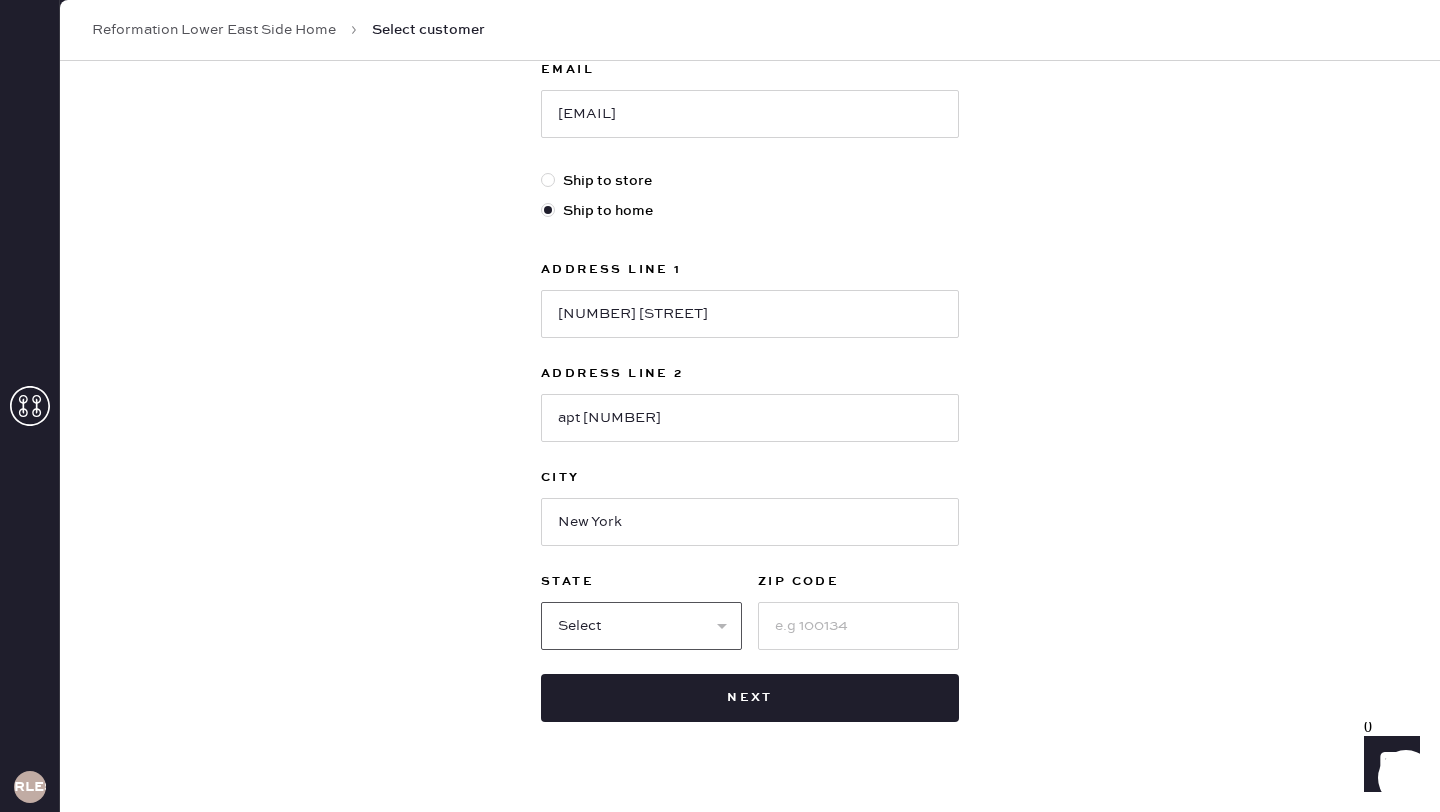 click on "Select AK AL AR AZ CA CO CT DC DE FL GA HI IA ID IL IN KS KY LA MA MD ME MI MN MO MS MT NC ND NE NH NJ NM NV NY OH OK OR PA RI SC SD TN TX UT VA VT WA WI WV WY" at bounding box center (641, 626) 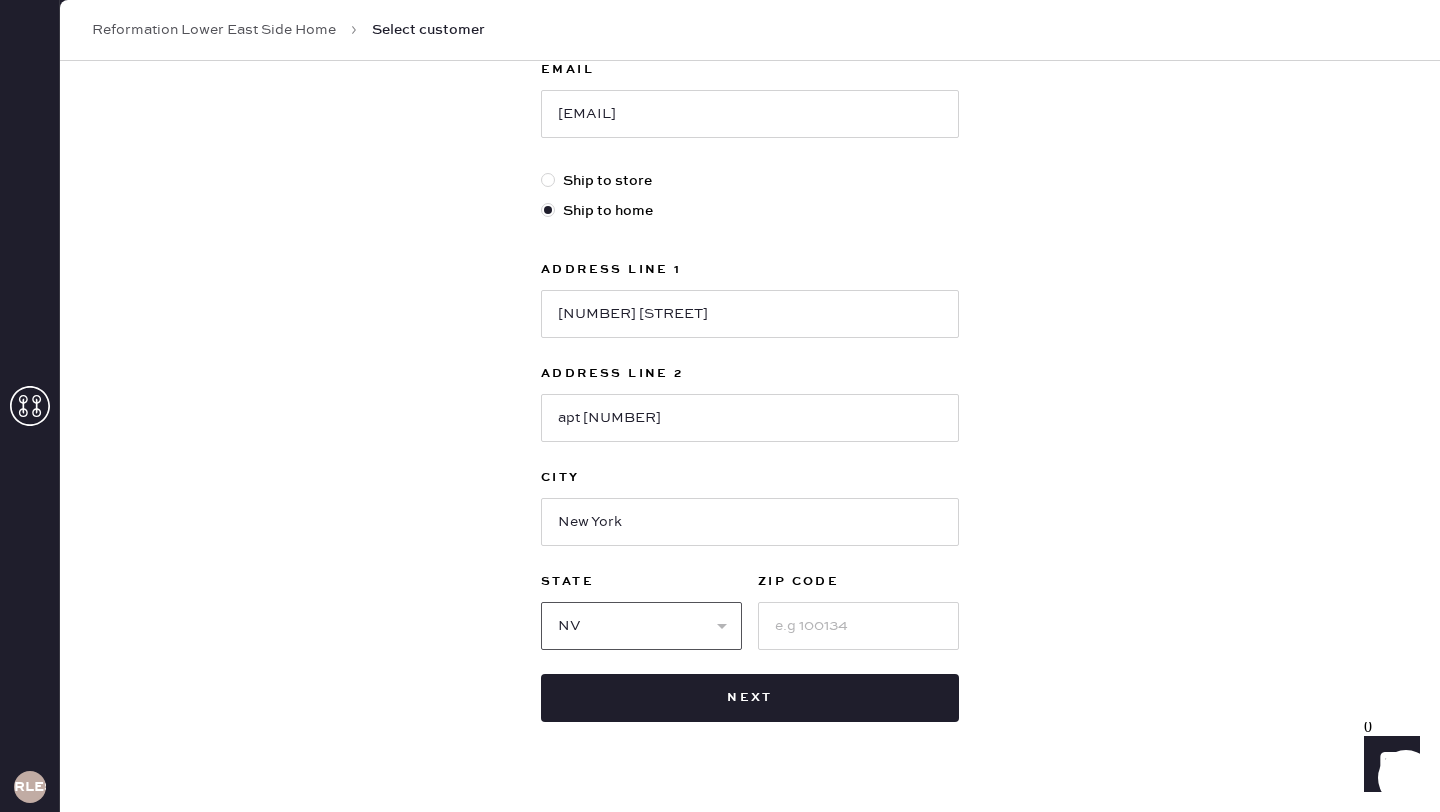 click on "Select AK AL AR AZ CA CO CT DC DE FL GA HI IA ID IL IN KS KY LA MA MD ME MI MN MO MS MT NC ND NE NH NJ NM NV NY OH OK OR PA RI SC SD TN TX UT VA VT WA WI WV WY" at bounding box center [641, 626] 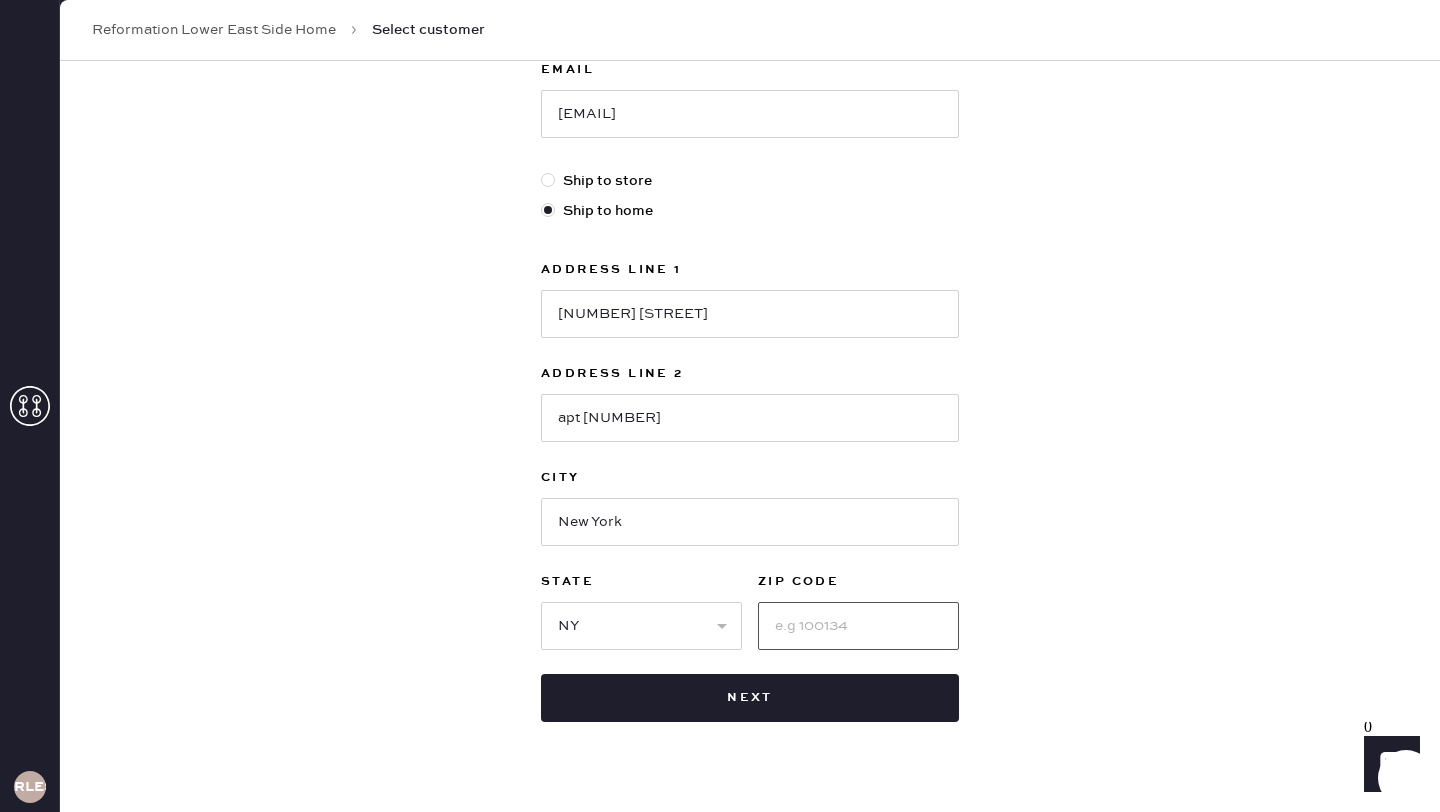 click at bounding box center [858, 626] 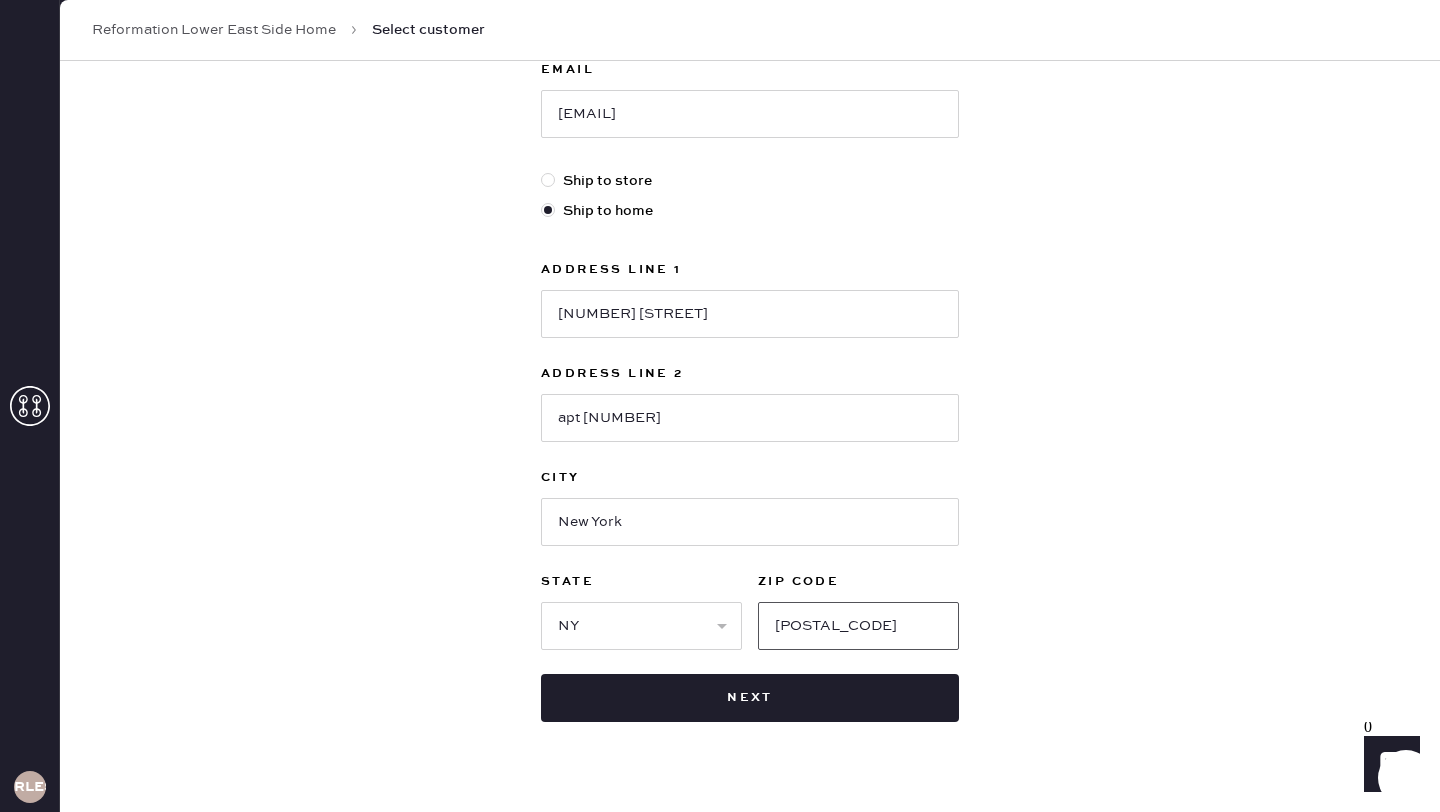 type on "[POSTAL_CODE]" 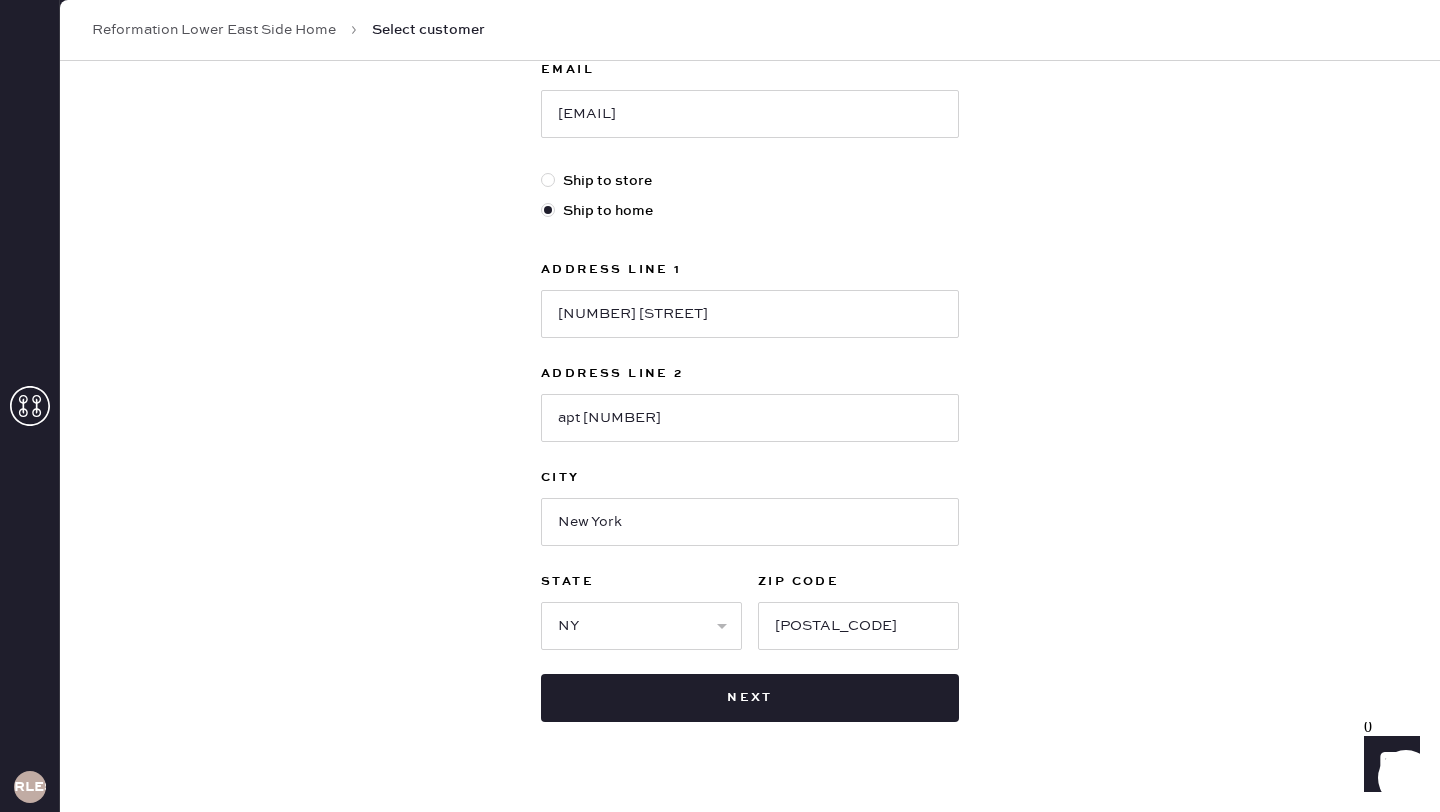 click on "New customer First Name [FIRST] Last Name [LAST] Phone Number [PHONE] Email [EMAIL] Ship to store Ship to home Address Line 1 [NUMBER] [STREET] Address Line 2 apt [NUMBER] City [CITY] State Select AK AL AR AZ CA CO CT DC DE FL GA HI IA ID IL IN KS KY LA MA MD ME MI MN MO MS MT NC ND NE NH NJ NM NV NY OH OK OR PA RI SC SD TN TX UT VA VT WA WI WV WY ZIP Code [POSTAL_CODE] Next" at bounding box center (750, 230) 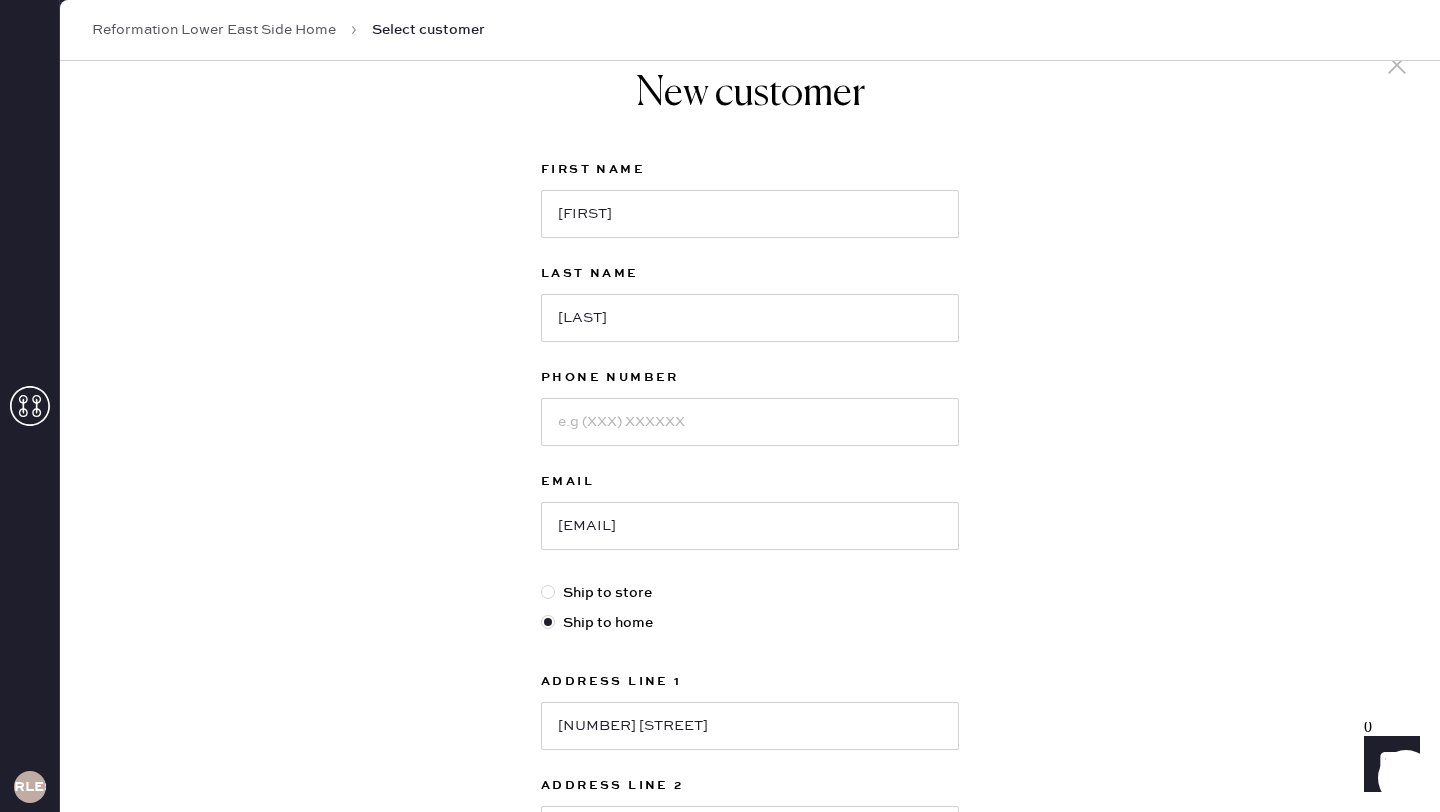scroll, scrollTop: 0, scrollLeft: 0, axis: both 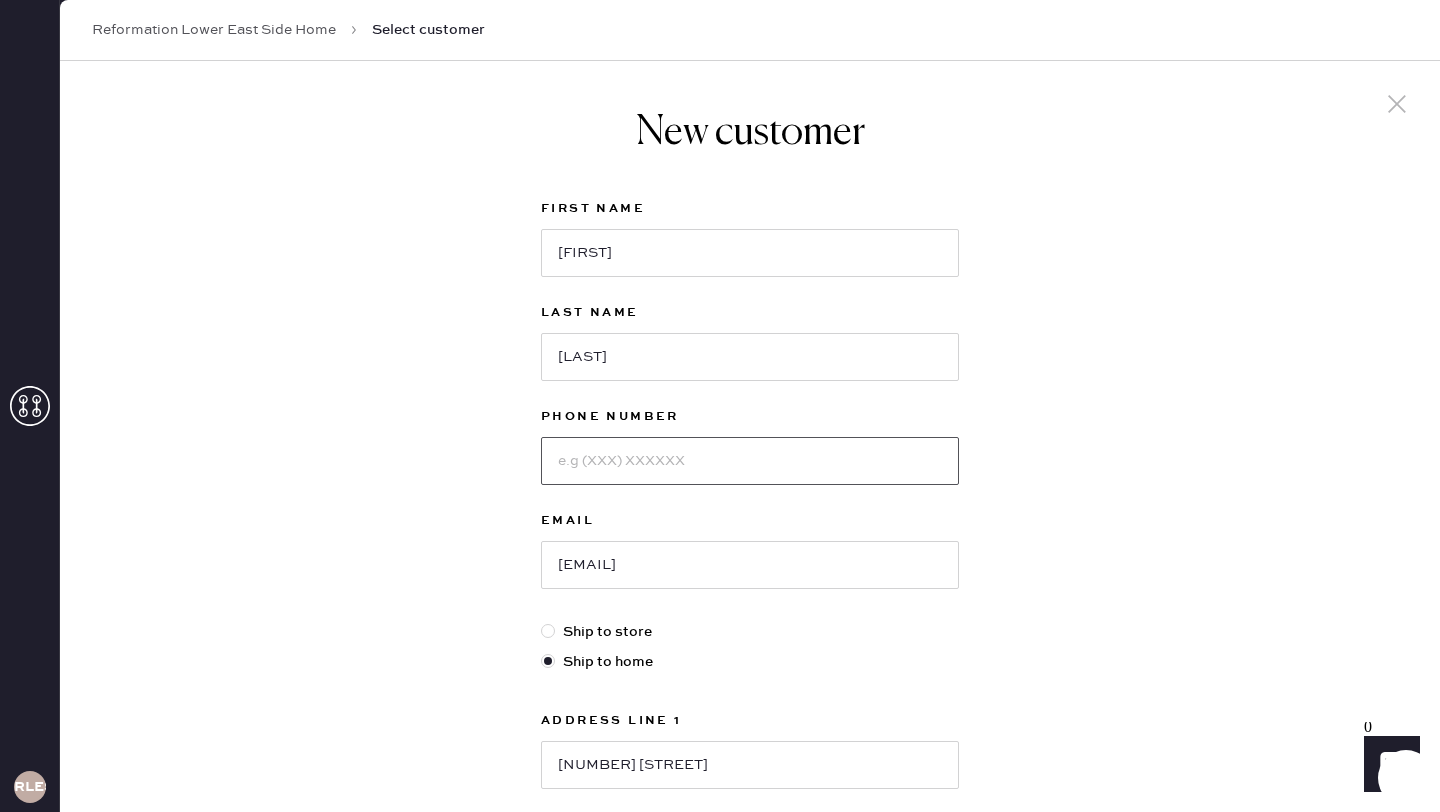 click at bounding box center [750, 461] 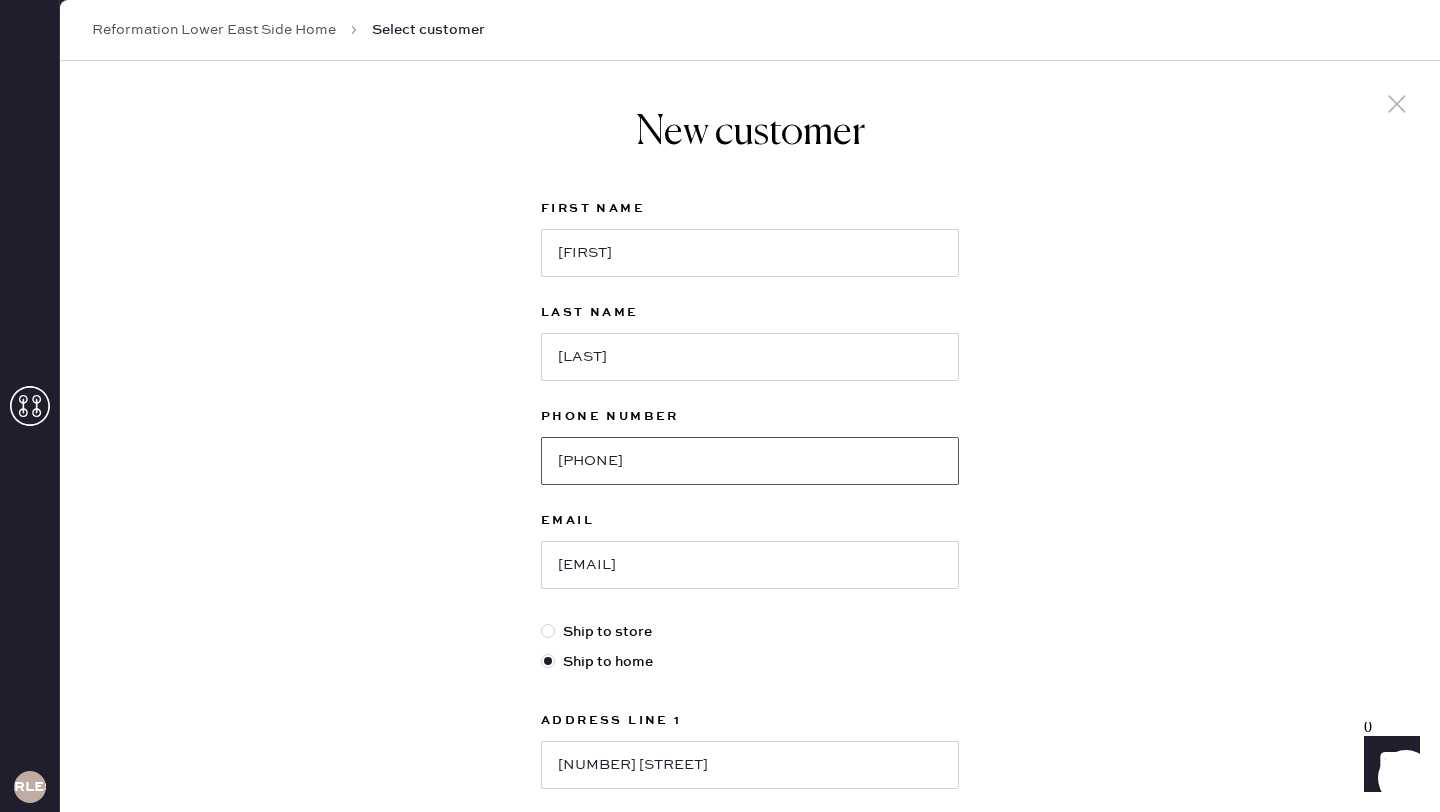 scroll, scrollTop: 489, scrollLeft: 0, axis: vertical 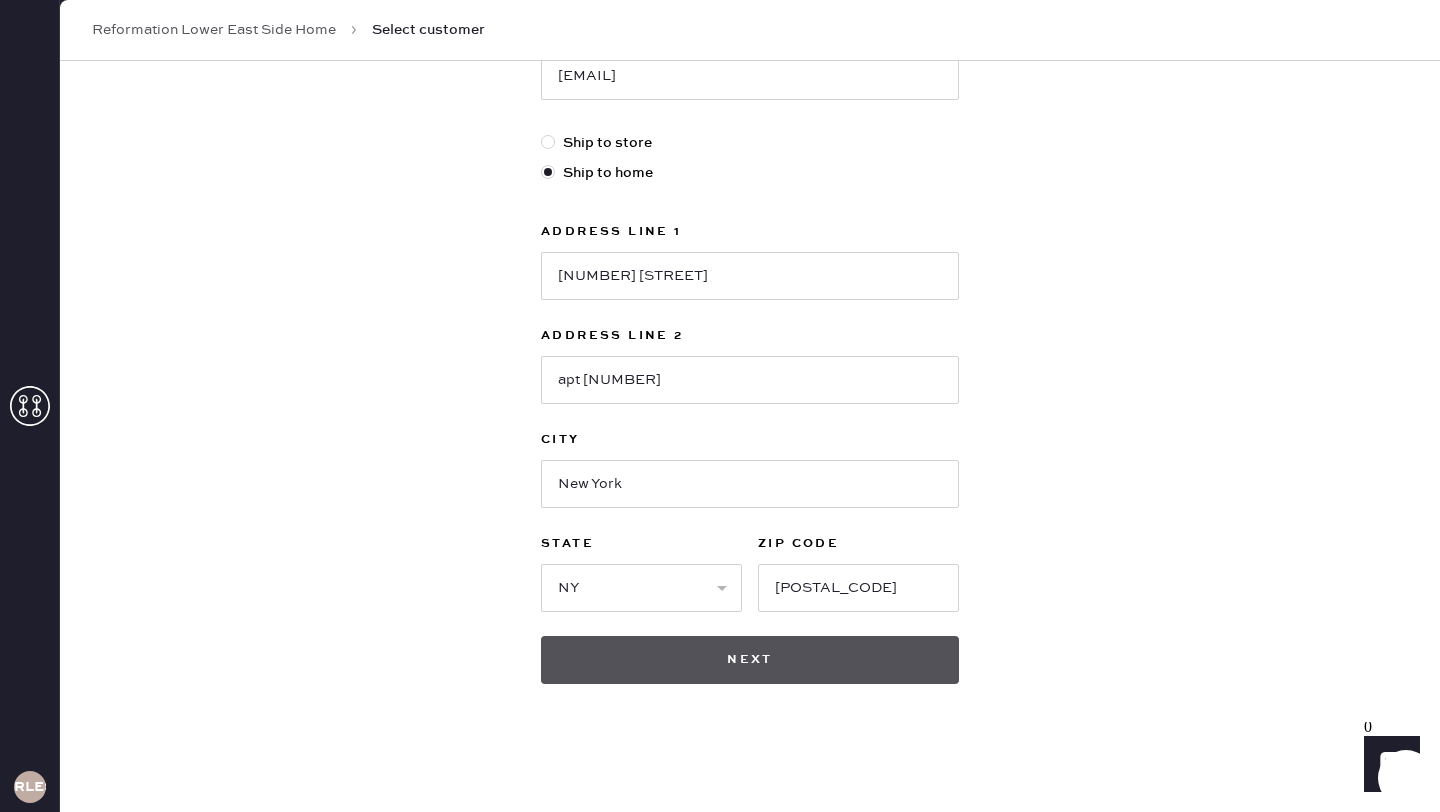 type on "[PHONE]" 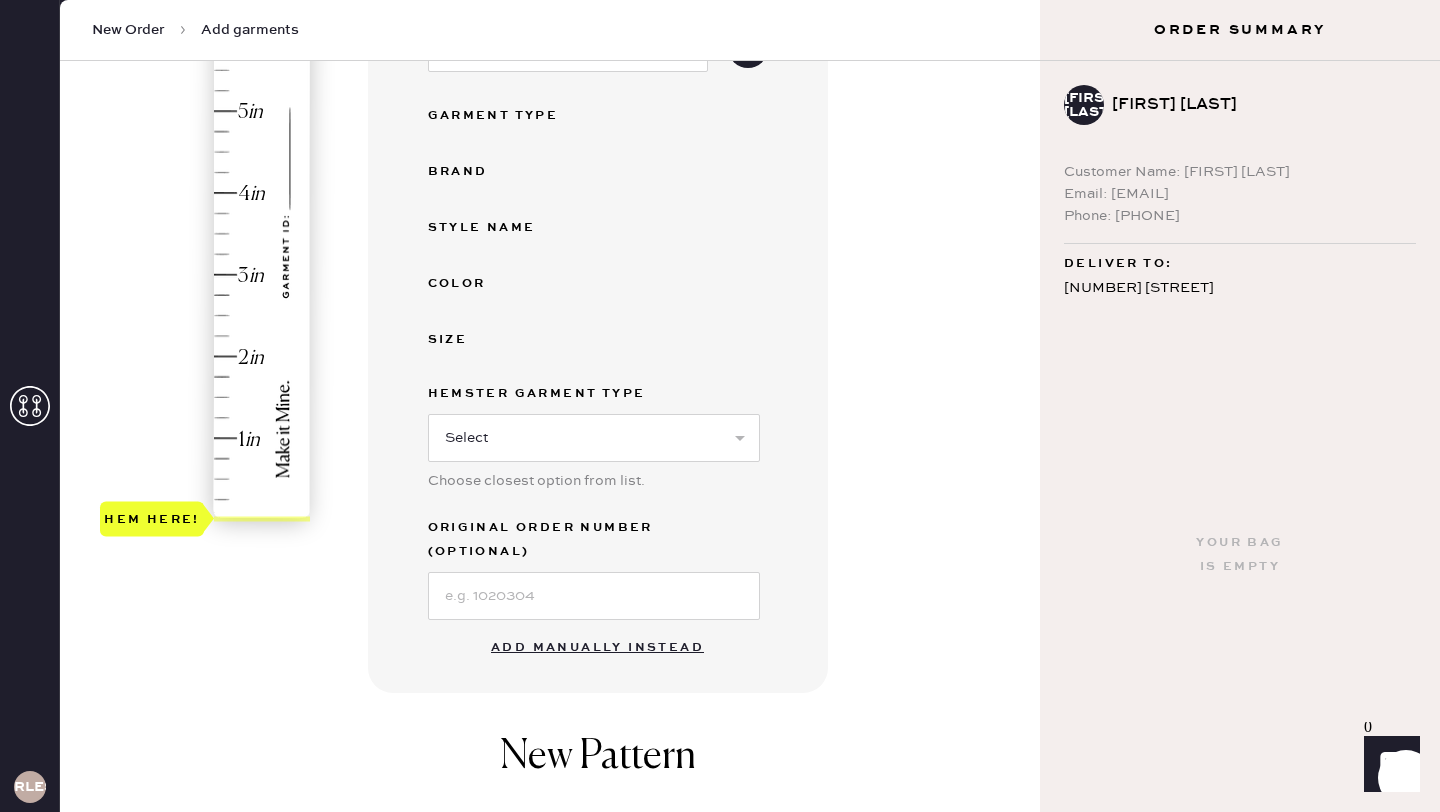 scroll, scrollTop: 356, scrollLeft: 0, axis: vertical 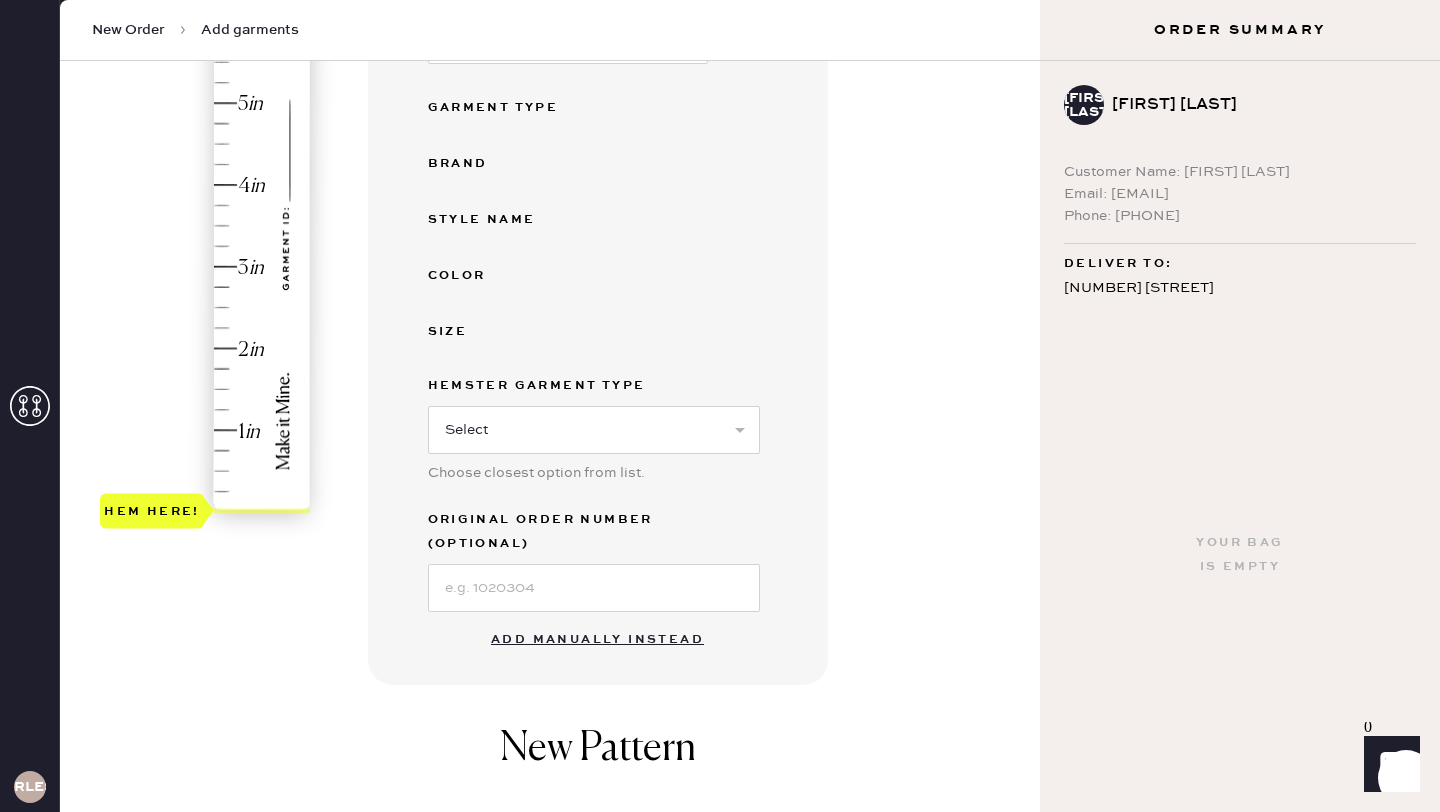 click on "Add manually instead" at bounding box center [597, 640] 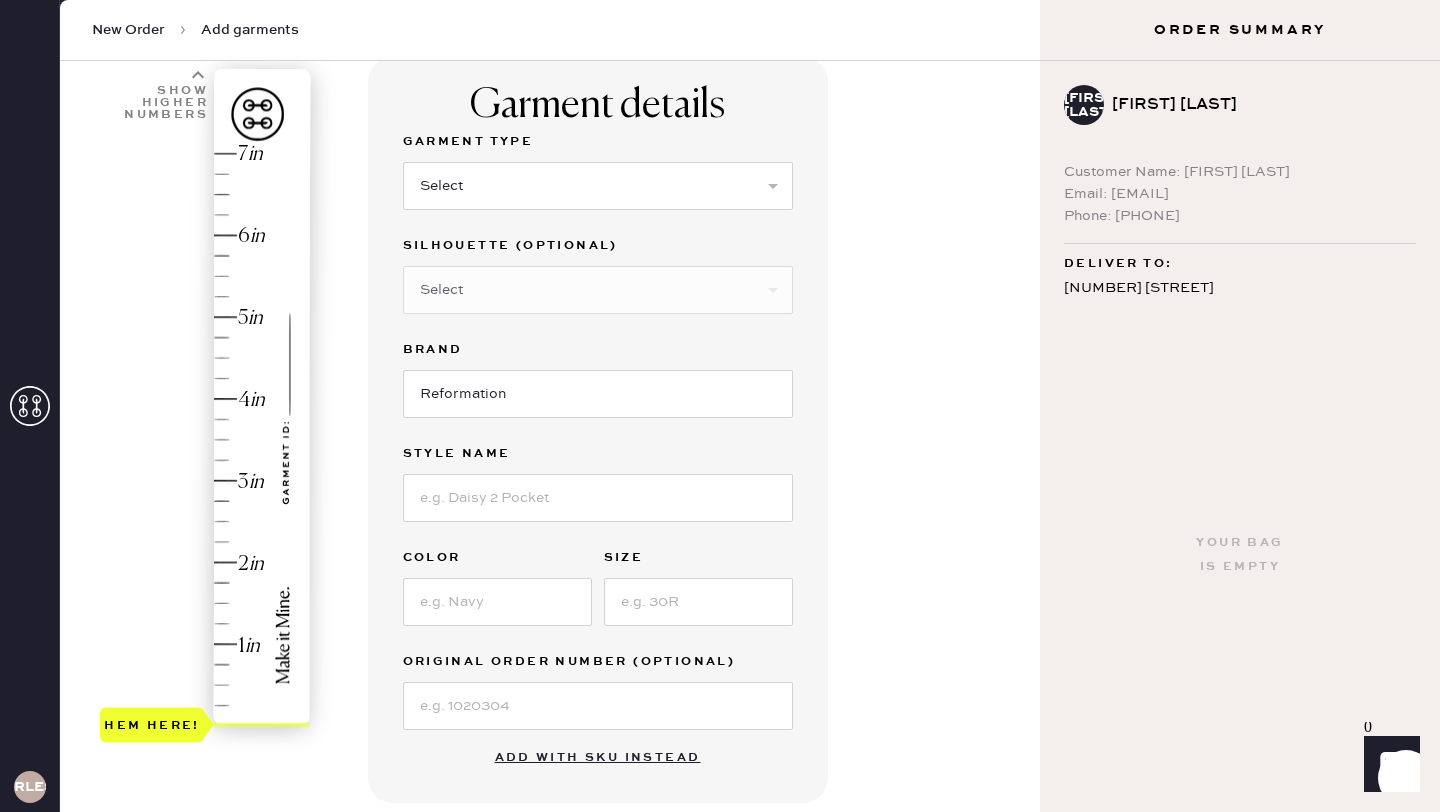 scroll, scrollTop: 131, scrollLeft: 0, axis: vertical 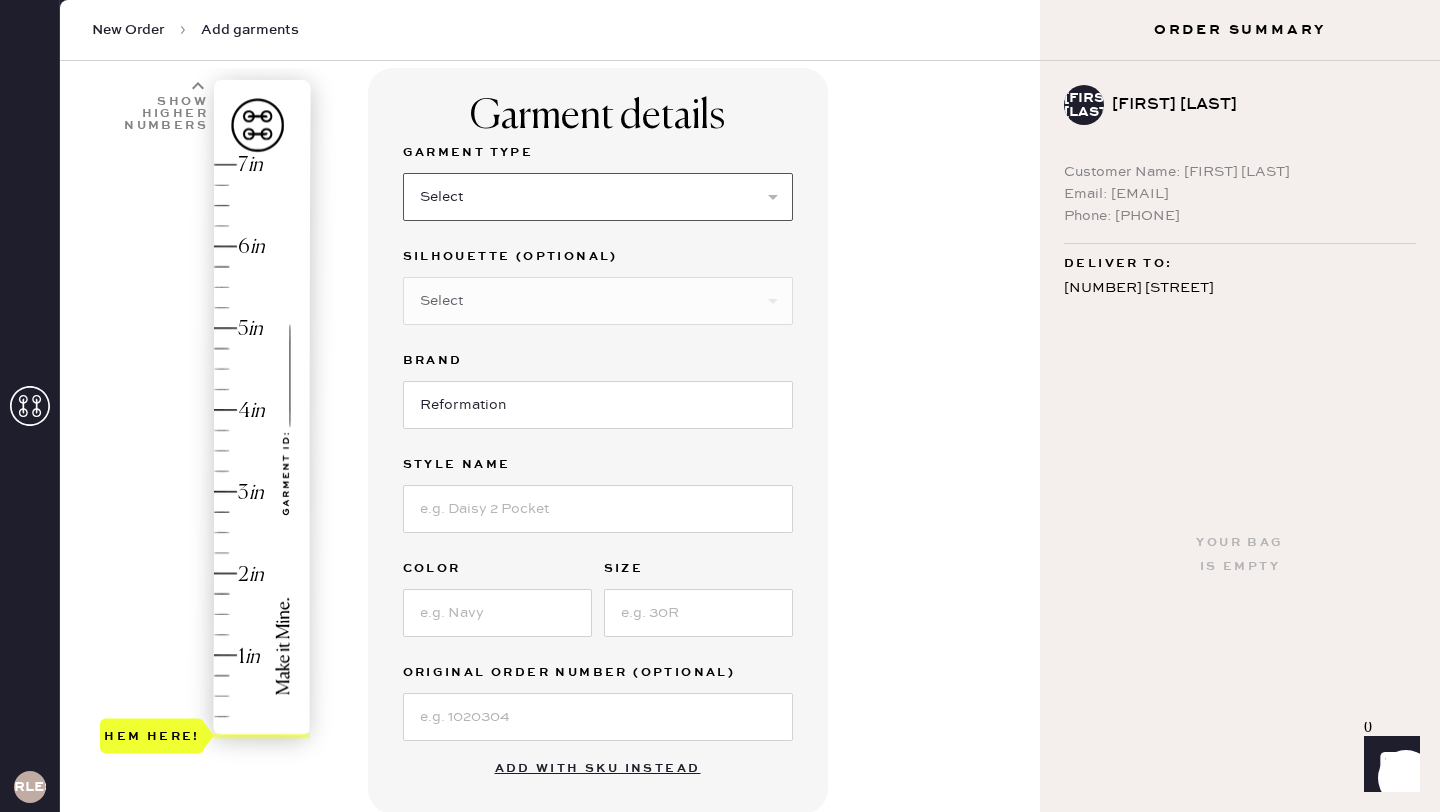 click on "Select Basic Skirt Jeans Leggings Pants Shorts Basic Sleeved Dress Basic Sleeveless Dress Basic Strap Dress Strap Jumpsuit Outerwear Button Down Top Sleeved Top Sleeveless Top" at bounding box center [598, 197] 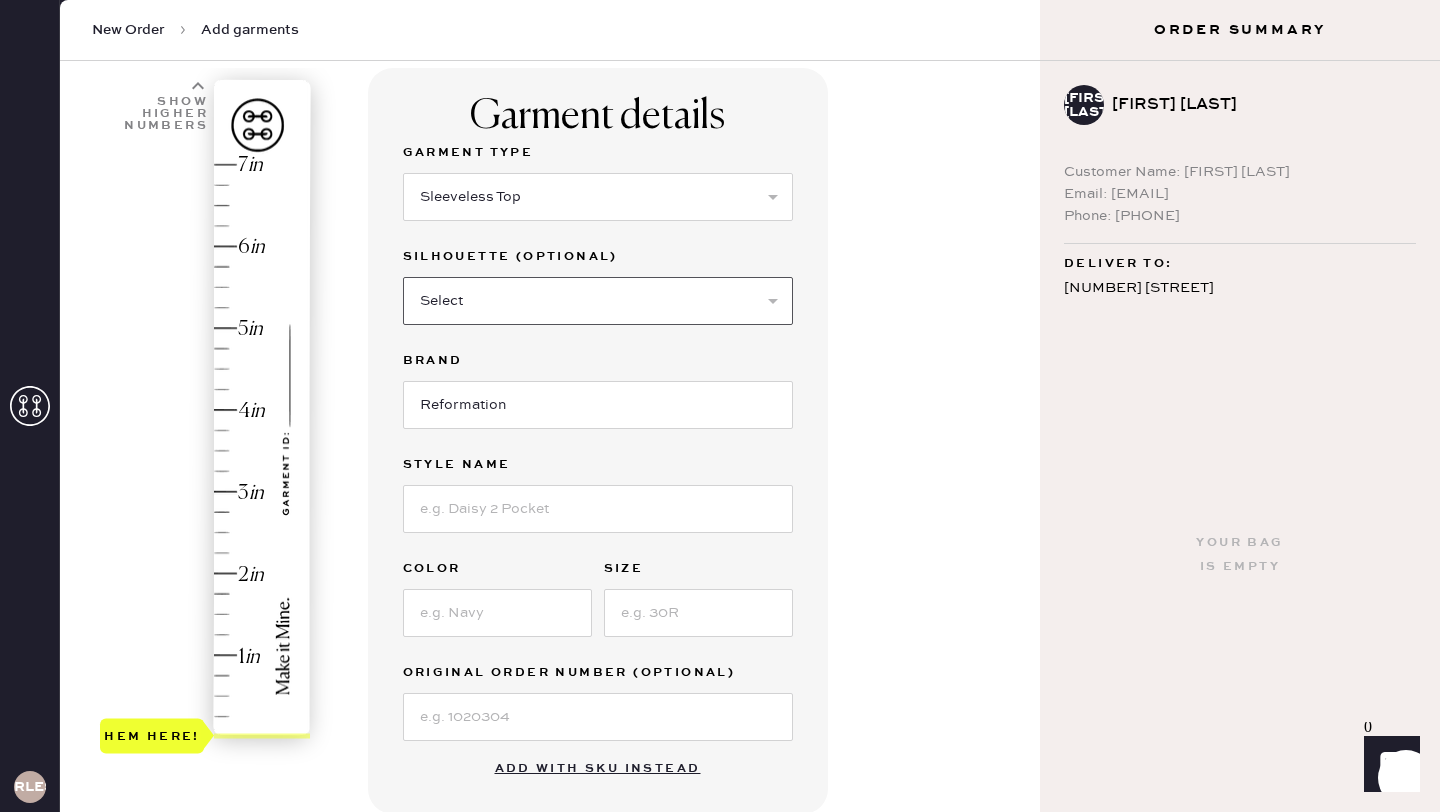 click on "Select Crop top Full Length Other" at bounding box center [598, 301] 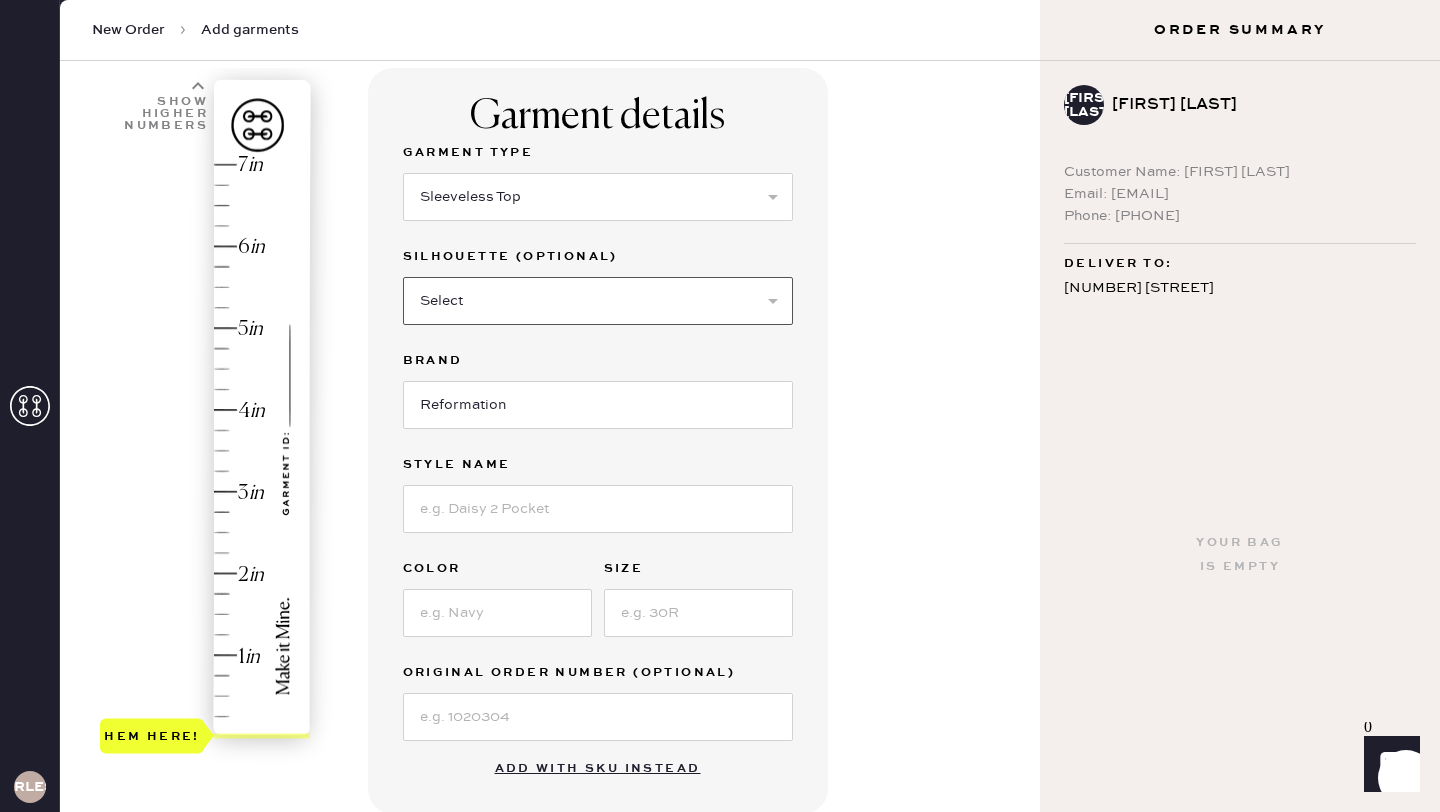 select on "69" 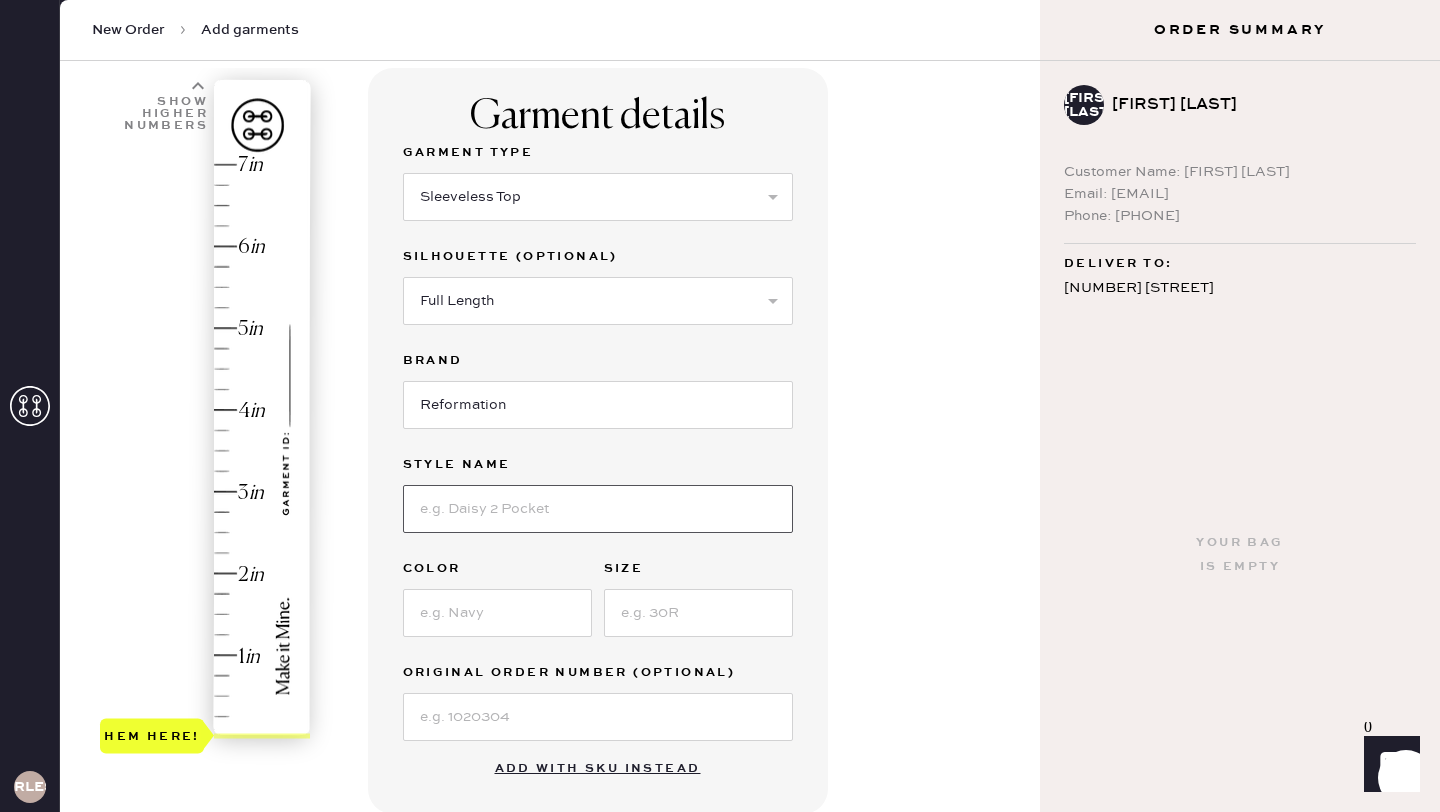 click at bounding box center (598, 509) 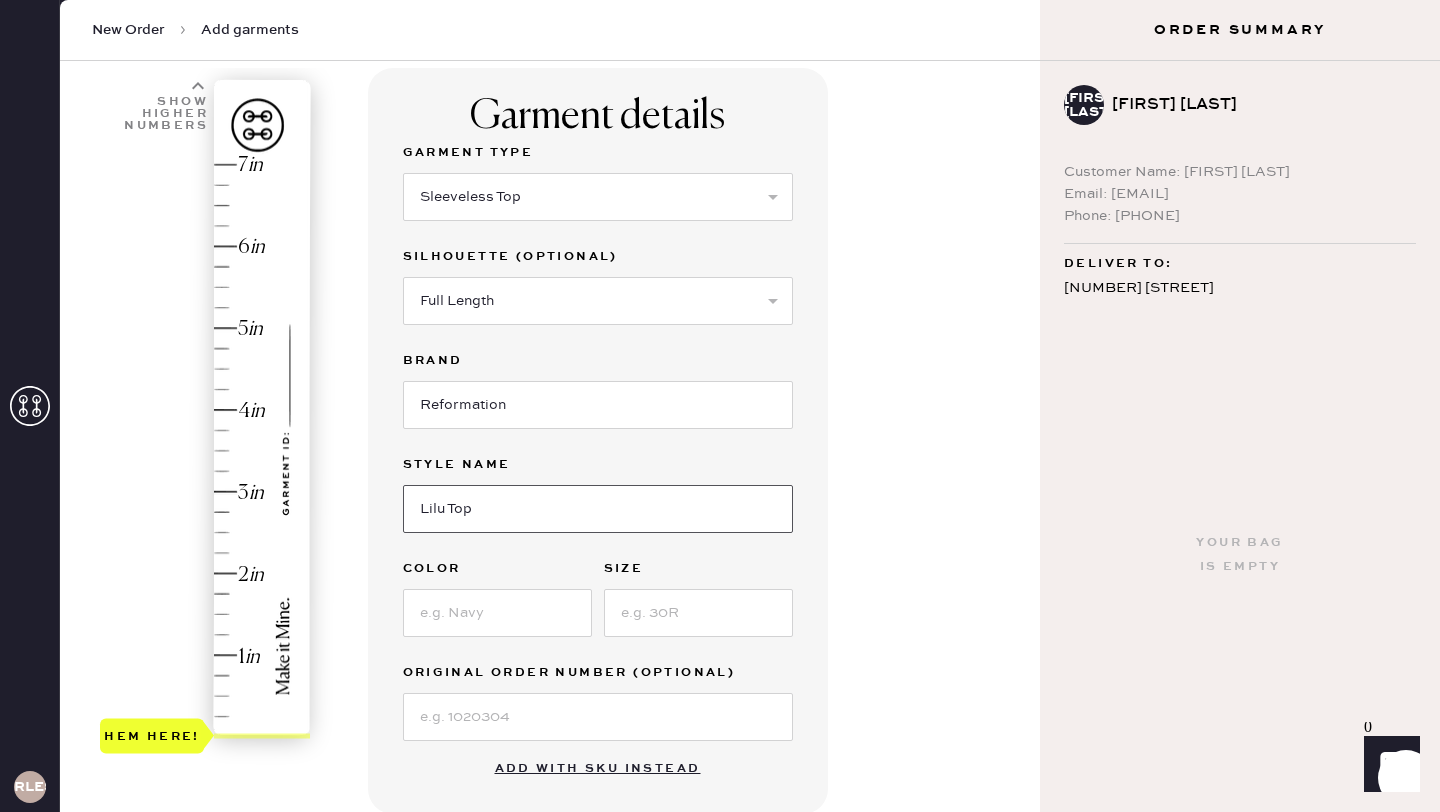 type on "Lilu Top" 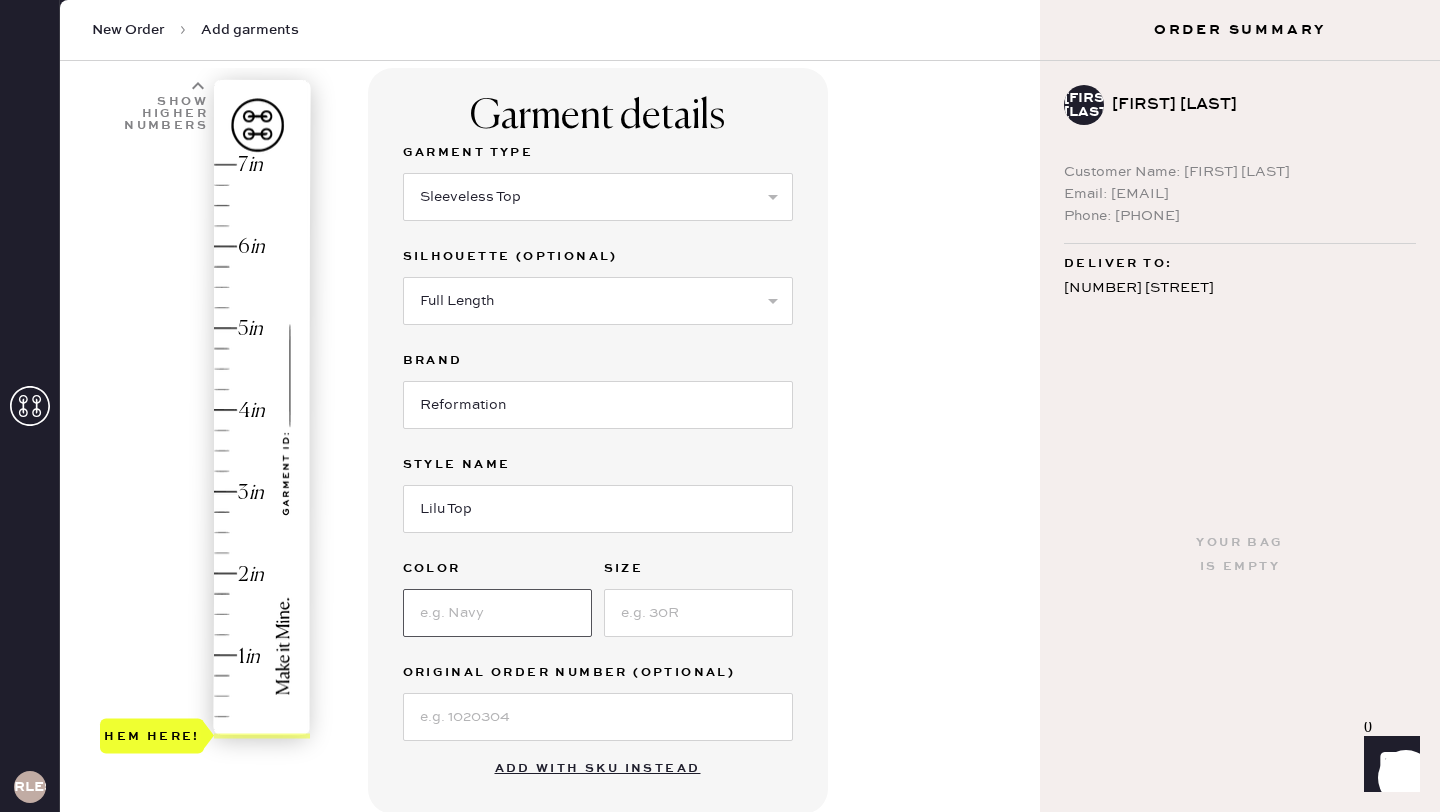 click at bounding box center [497, 613] 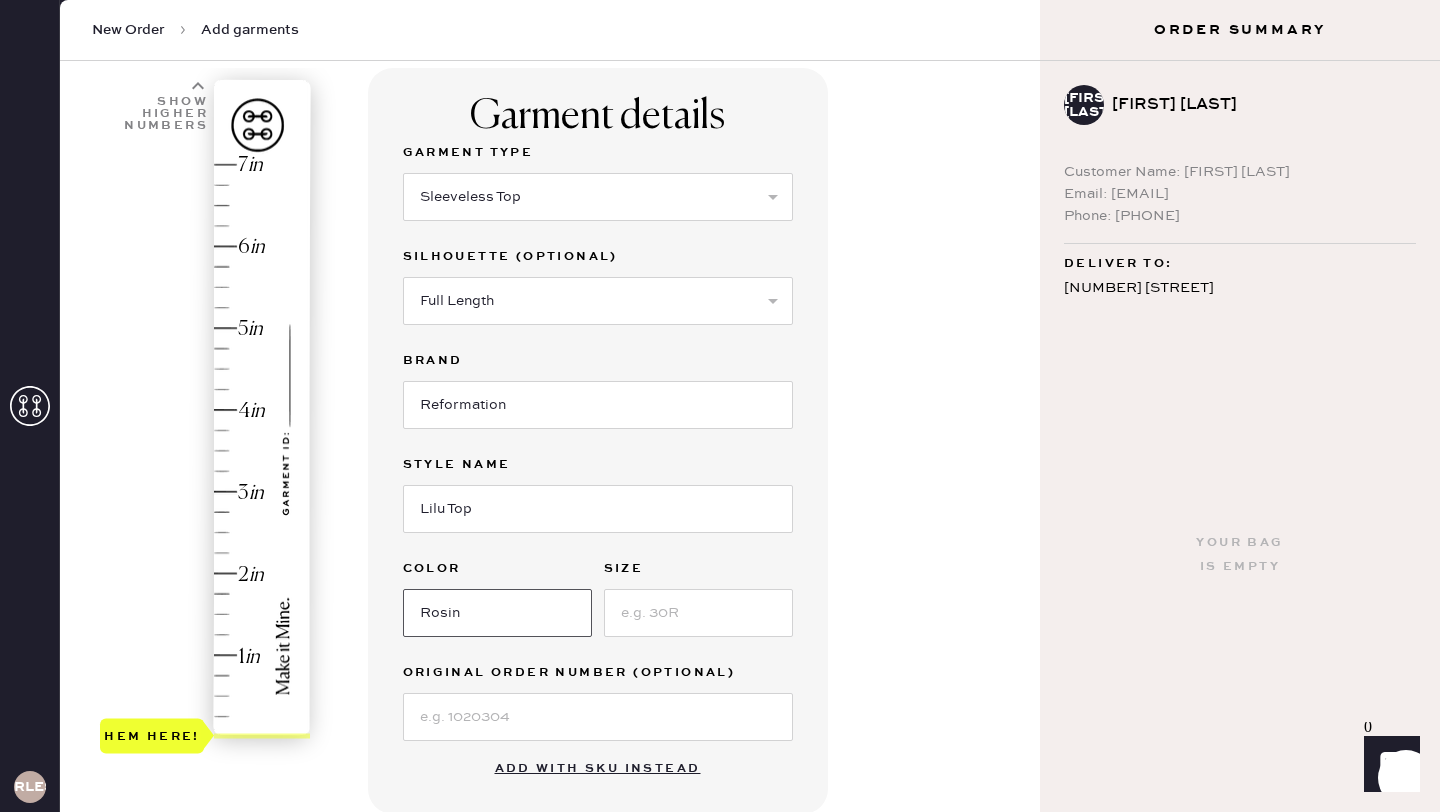 type on "Rosin" 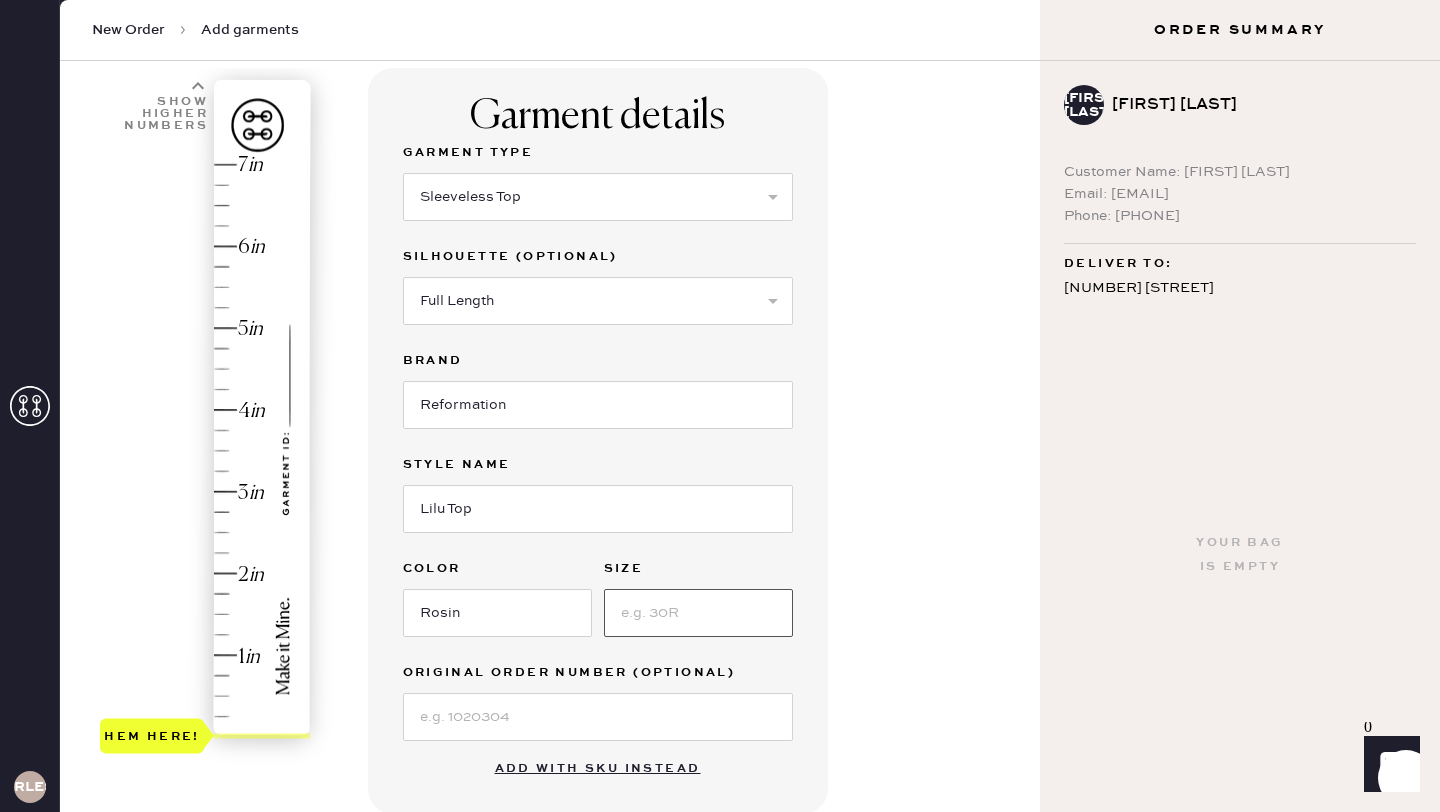 click at bounding box center (698, 613) 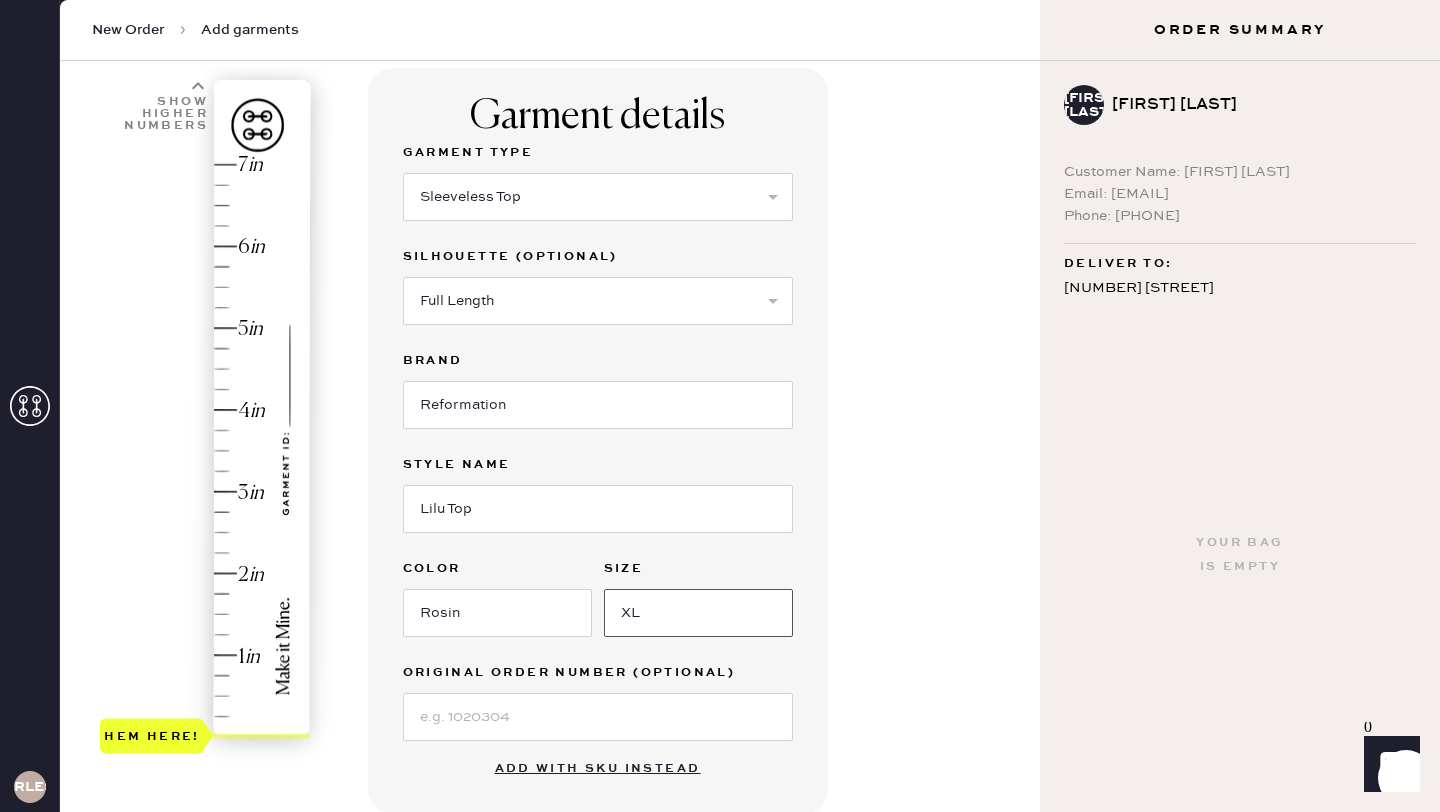 type on "XL" 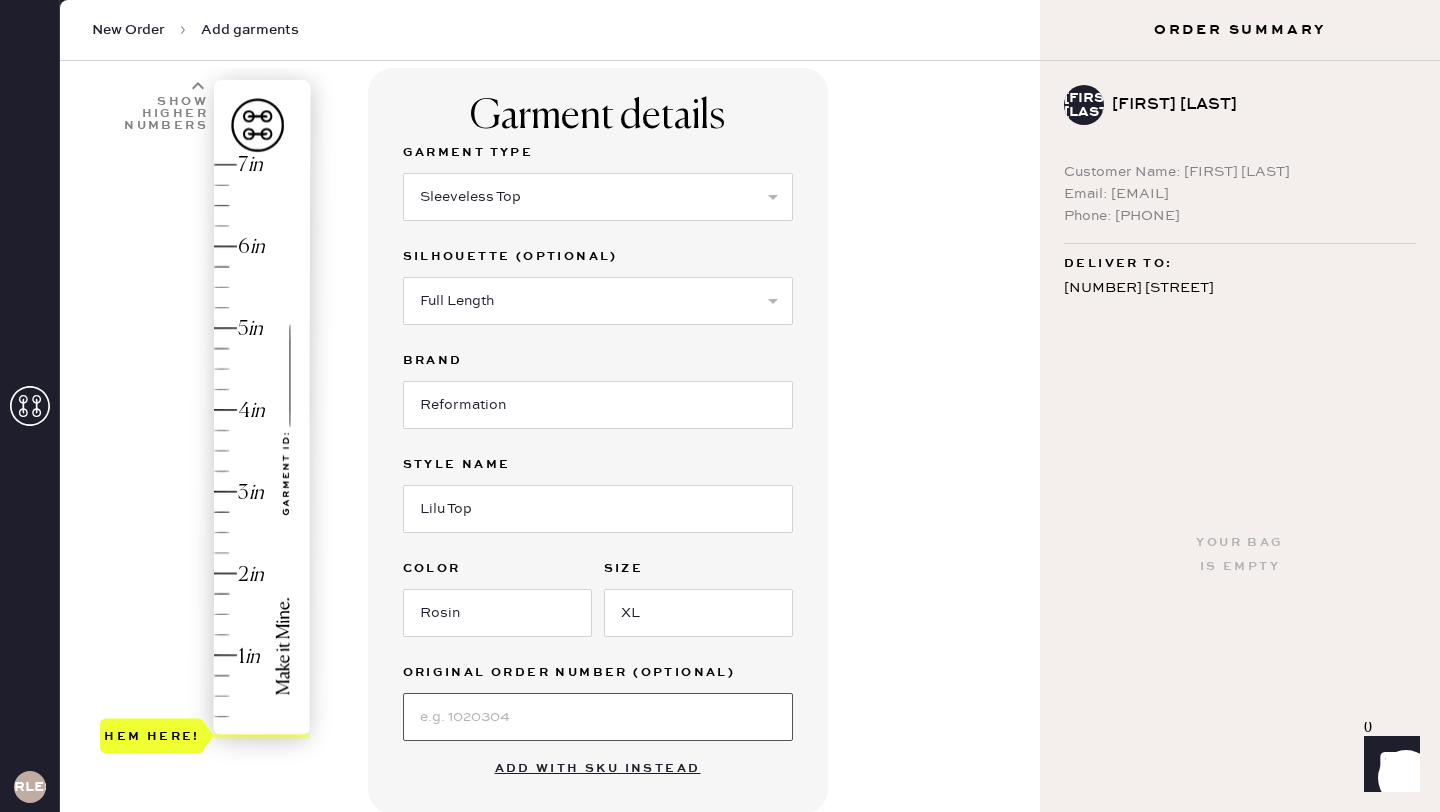 click at bounding box center [598, 717] 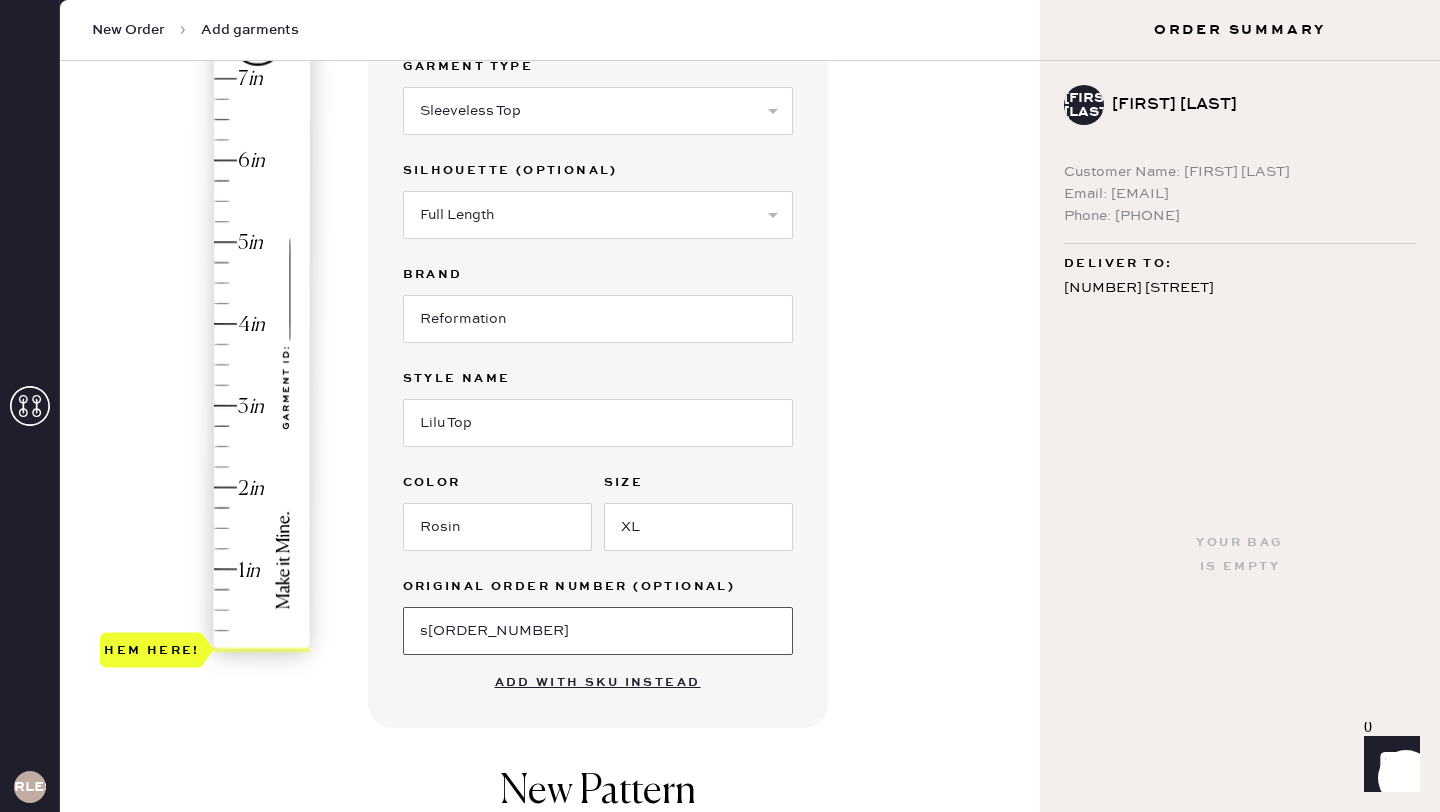scroll, scrollTop: 106, scrollLeft: 0, axis: vertical 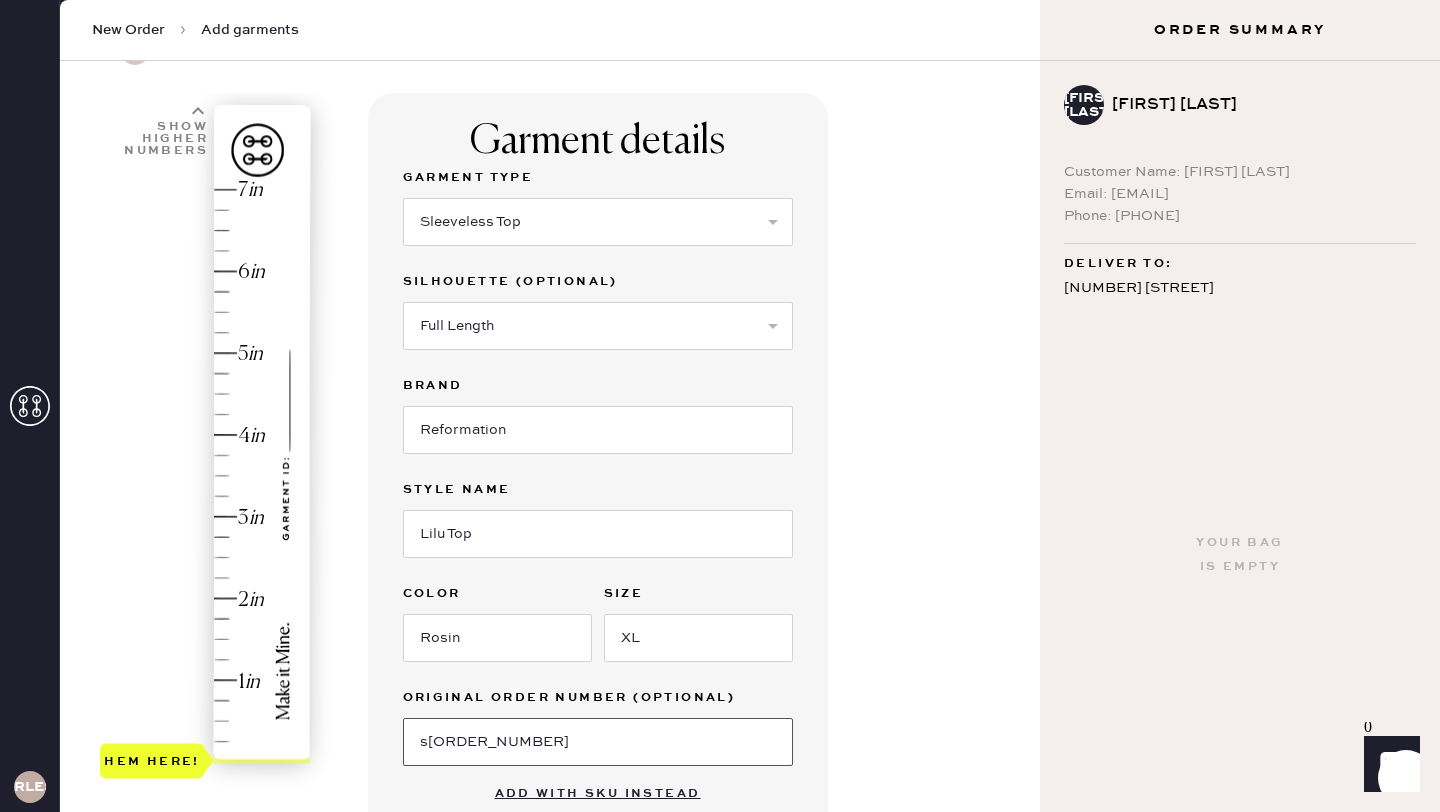 type on "s[ORDER_NUMBER]" 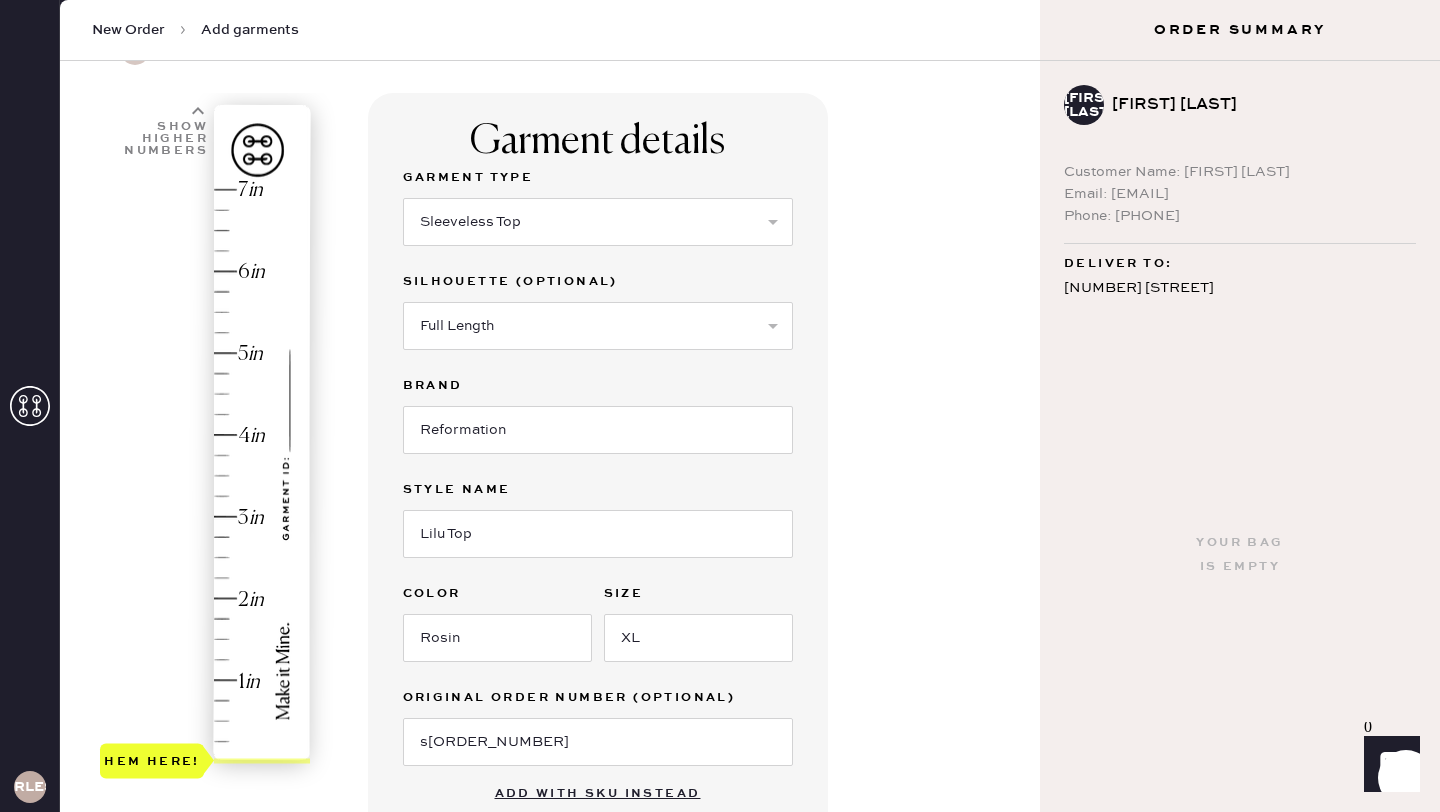 type on "4" 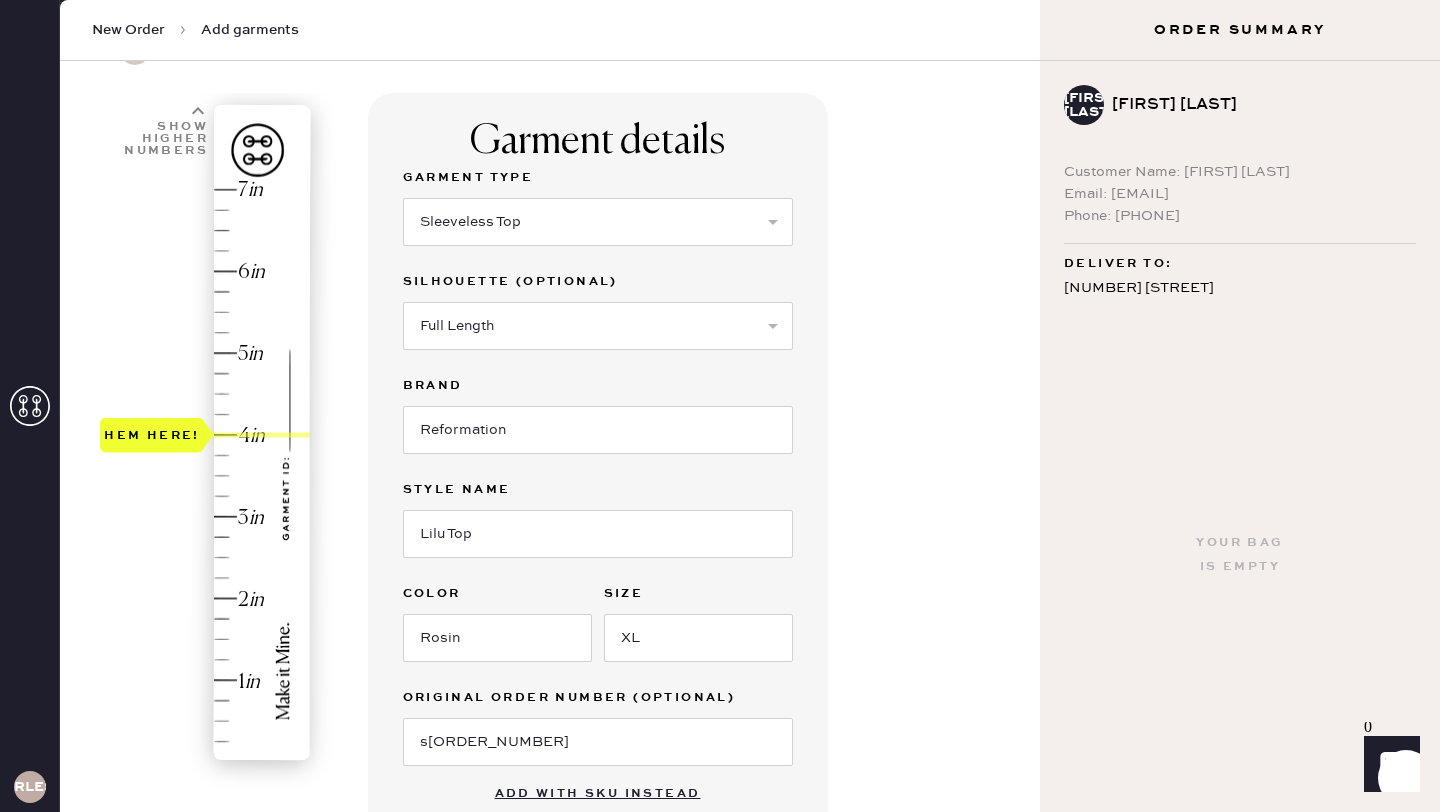 click on "Hem here!" at bounding box center (206, 476) 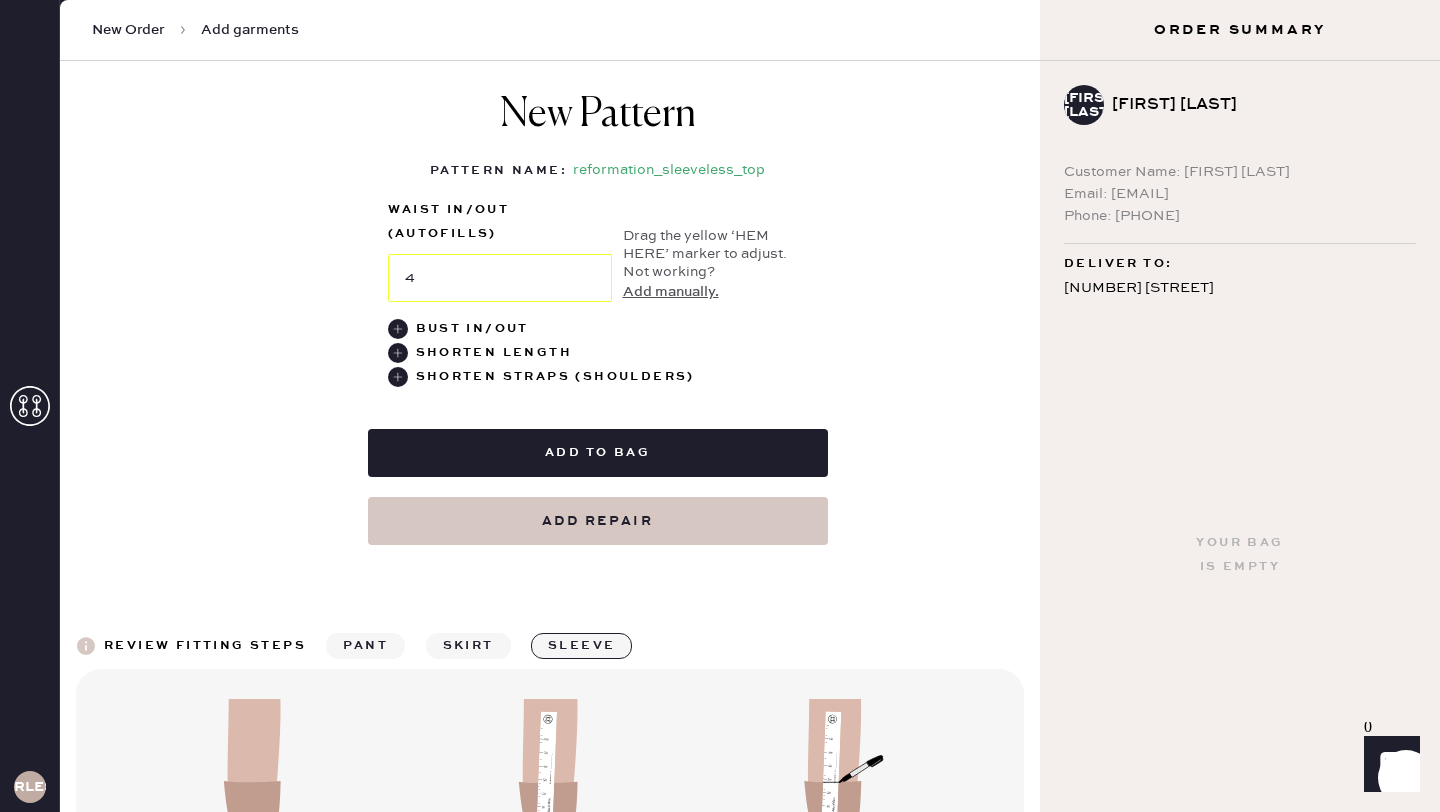 scroll, scrollTop: 888, scrollLeft: 0, axis: vertical 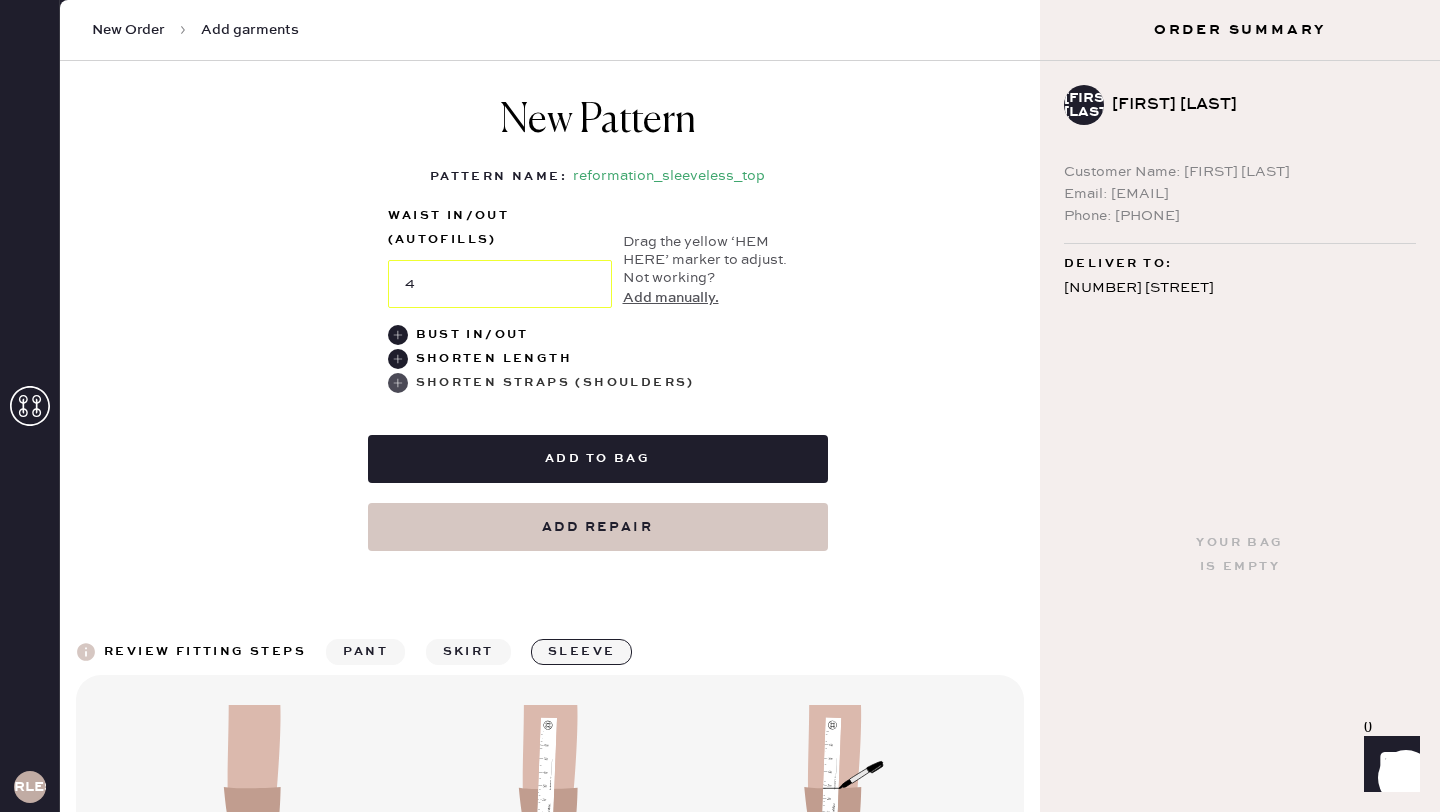 click on "Shorten Straps (Shoulders)" at bounding box center (555, 383) 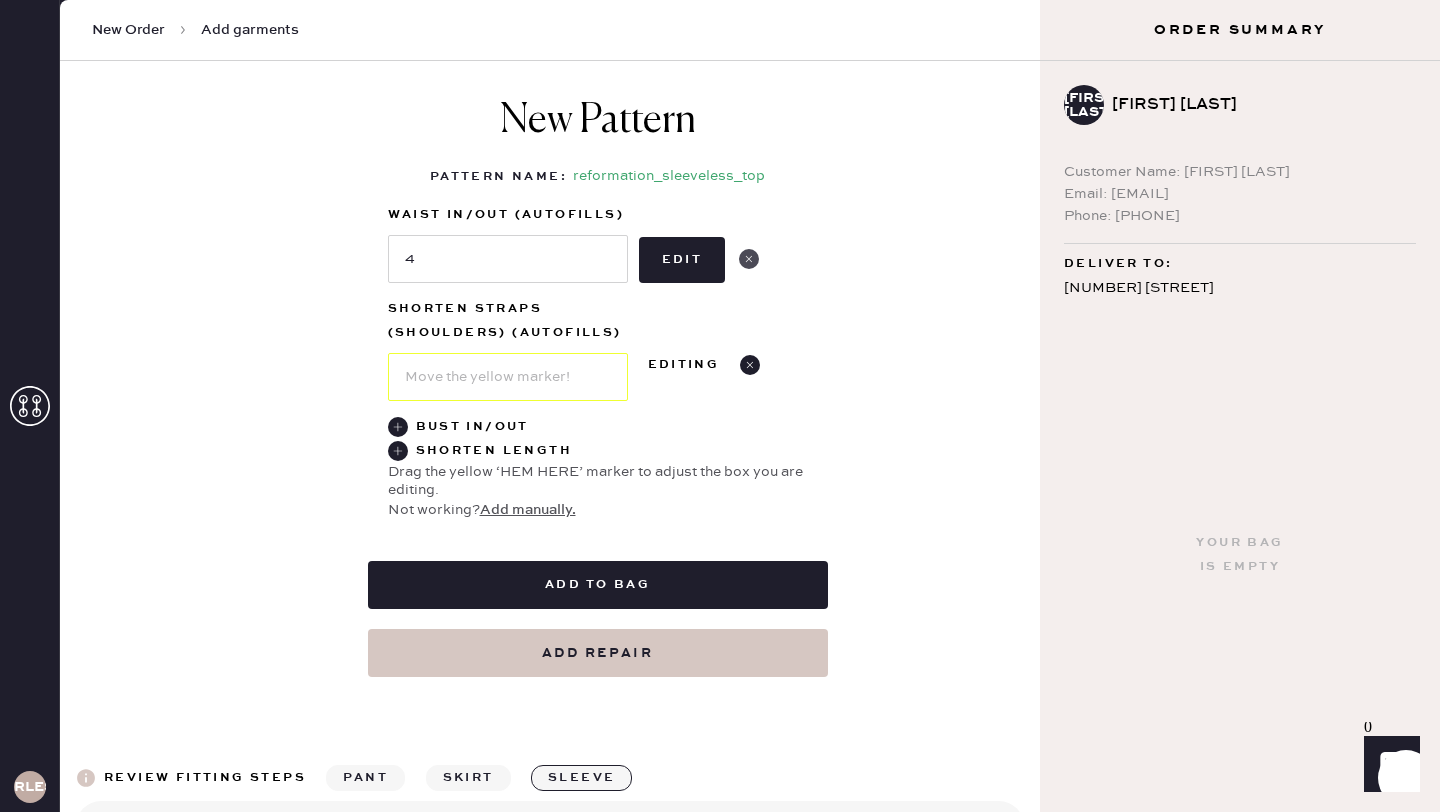 click 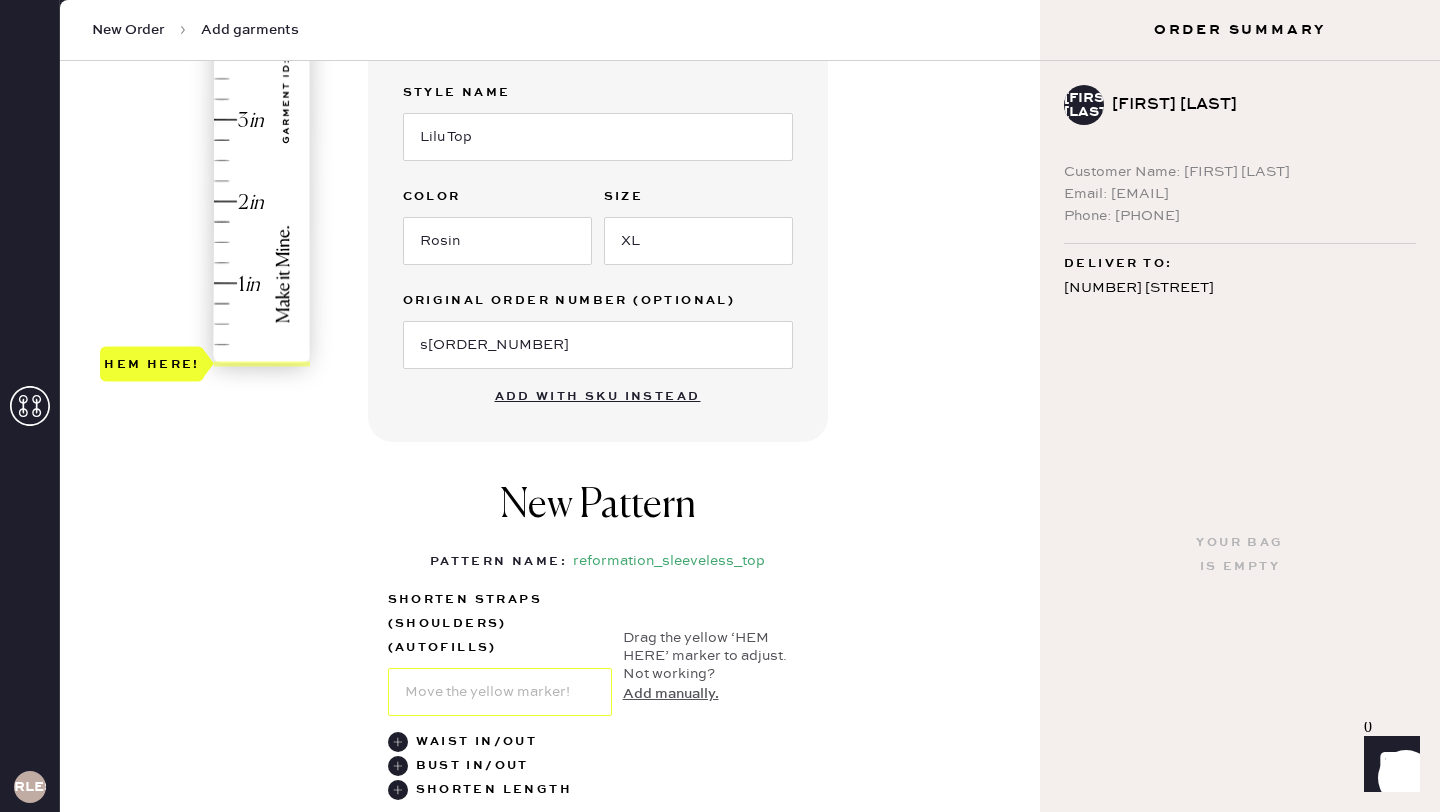 scroll, scrollTop: 0, scrollLeft: 0, axis: both 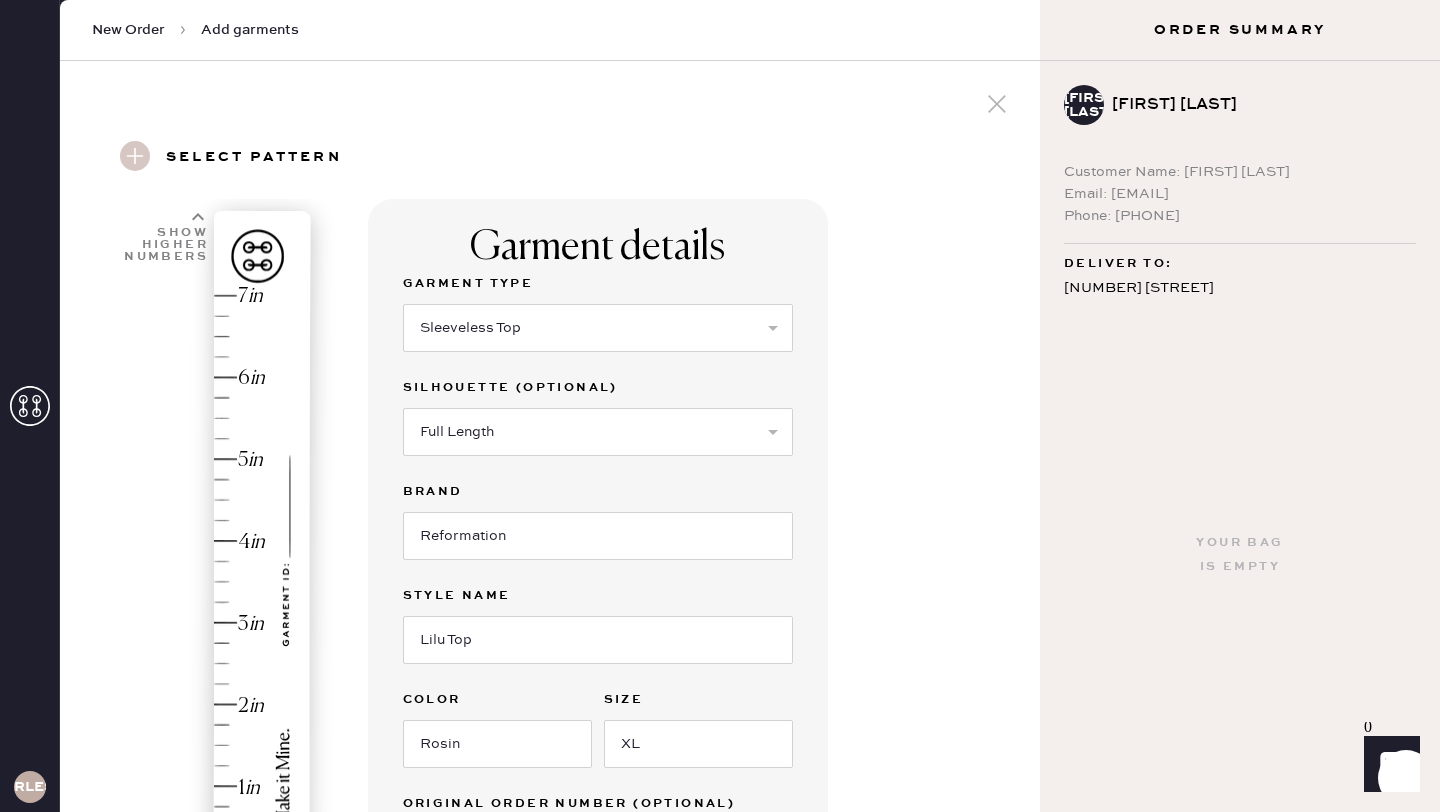 click on "Hem here!" at bounding box center [206, 582] 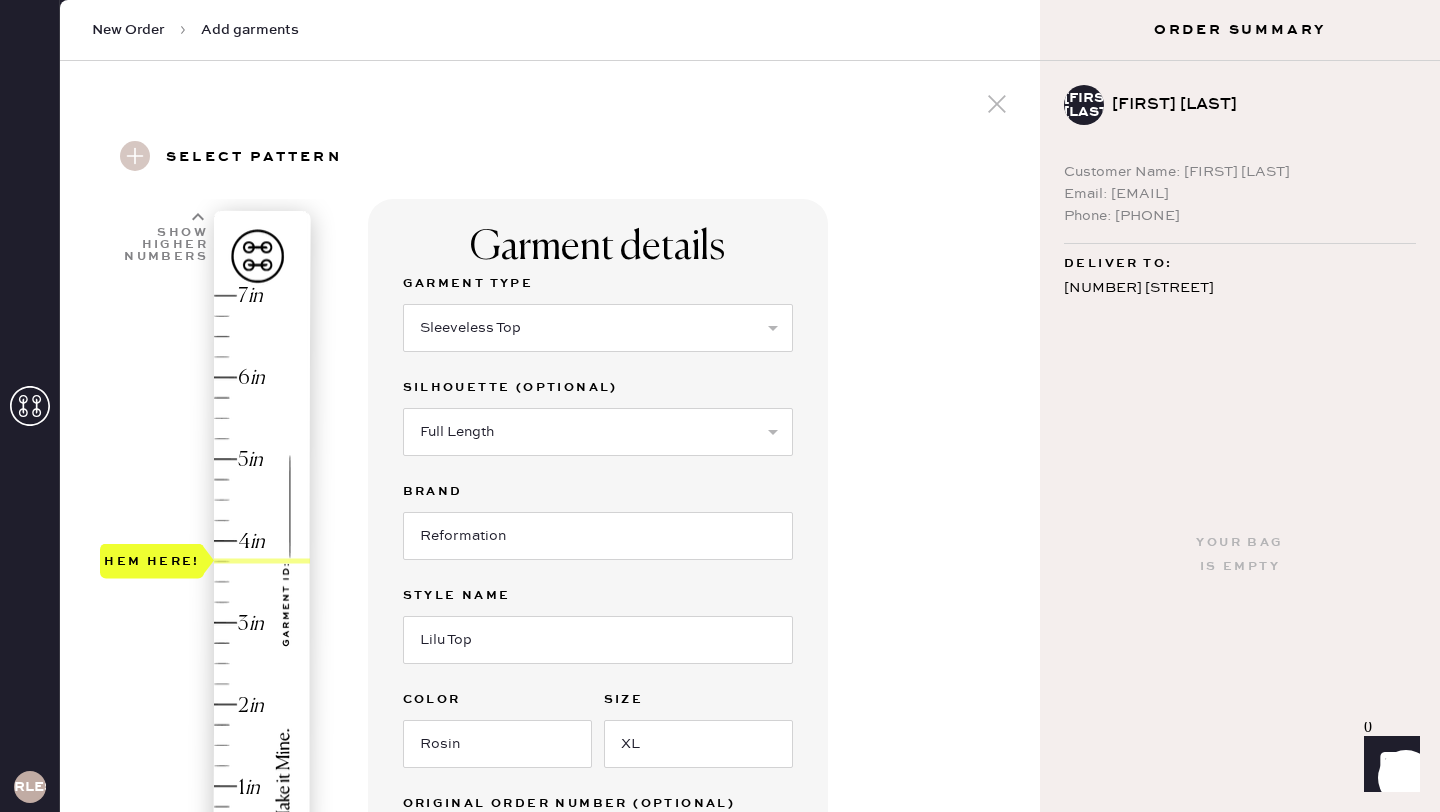 type on "4" 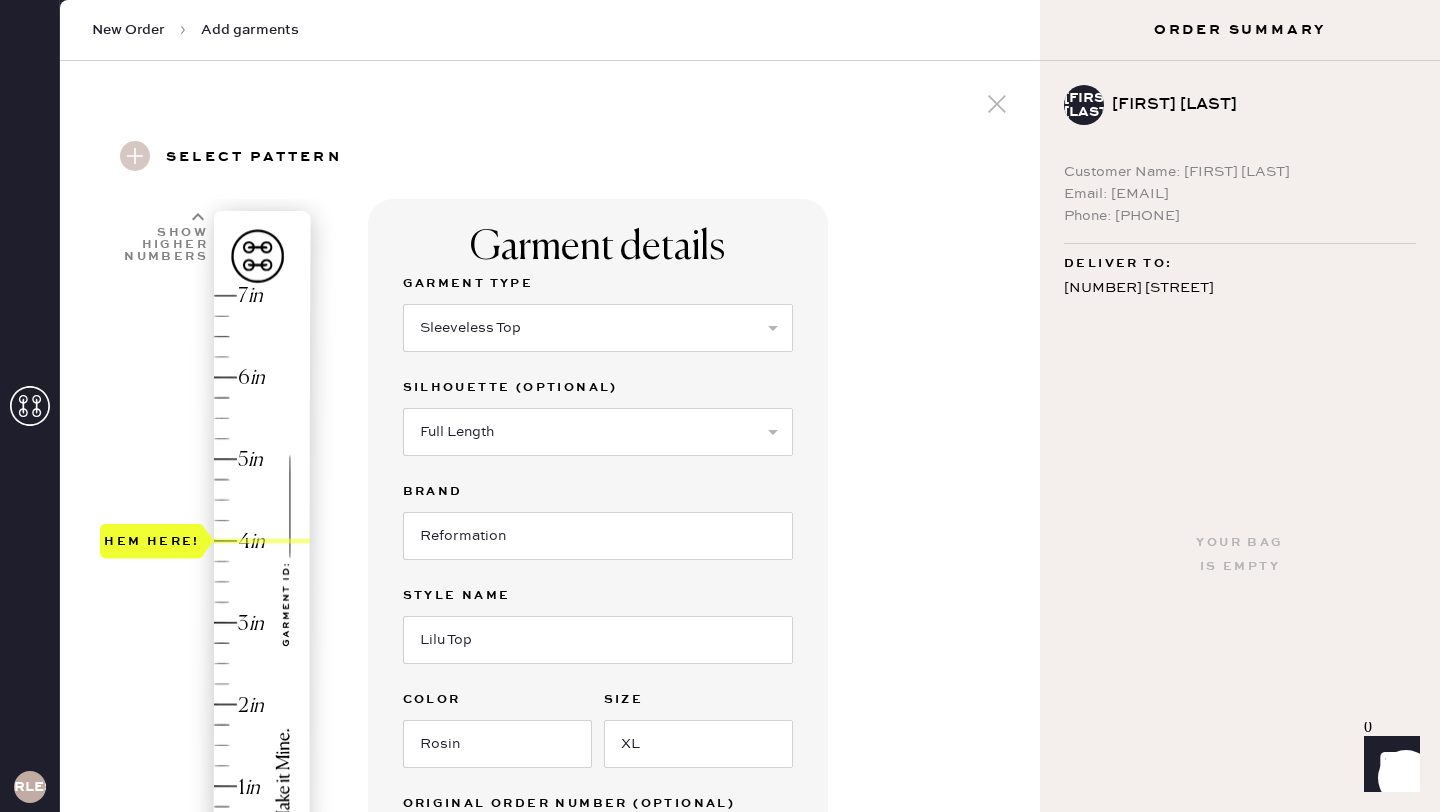 click on "Hem here!" at bounding box center (206, 582) 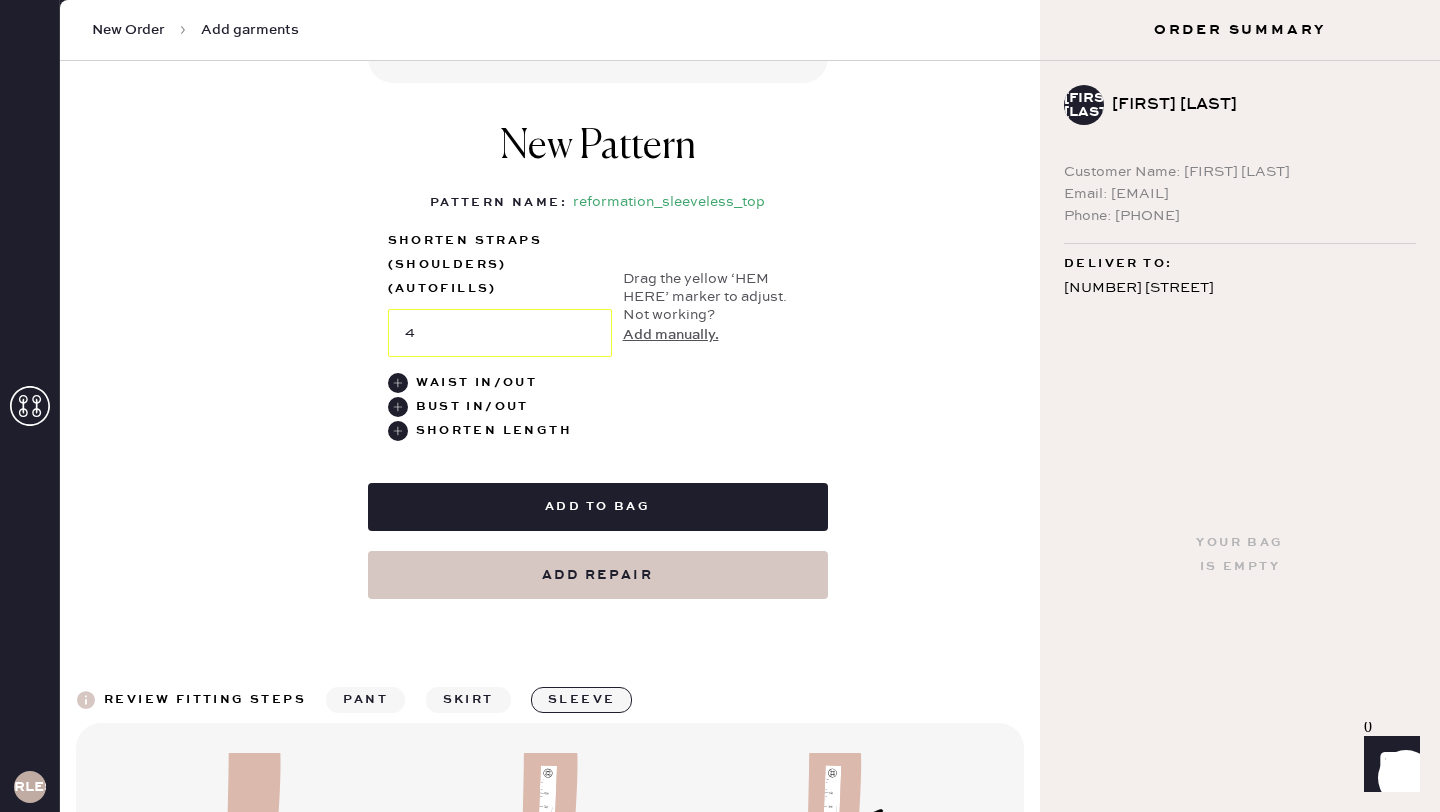 scroll, scrollTop: 873, scrollLeft: 0, axis: vertical 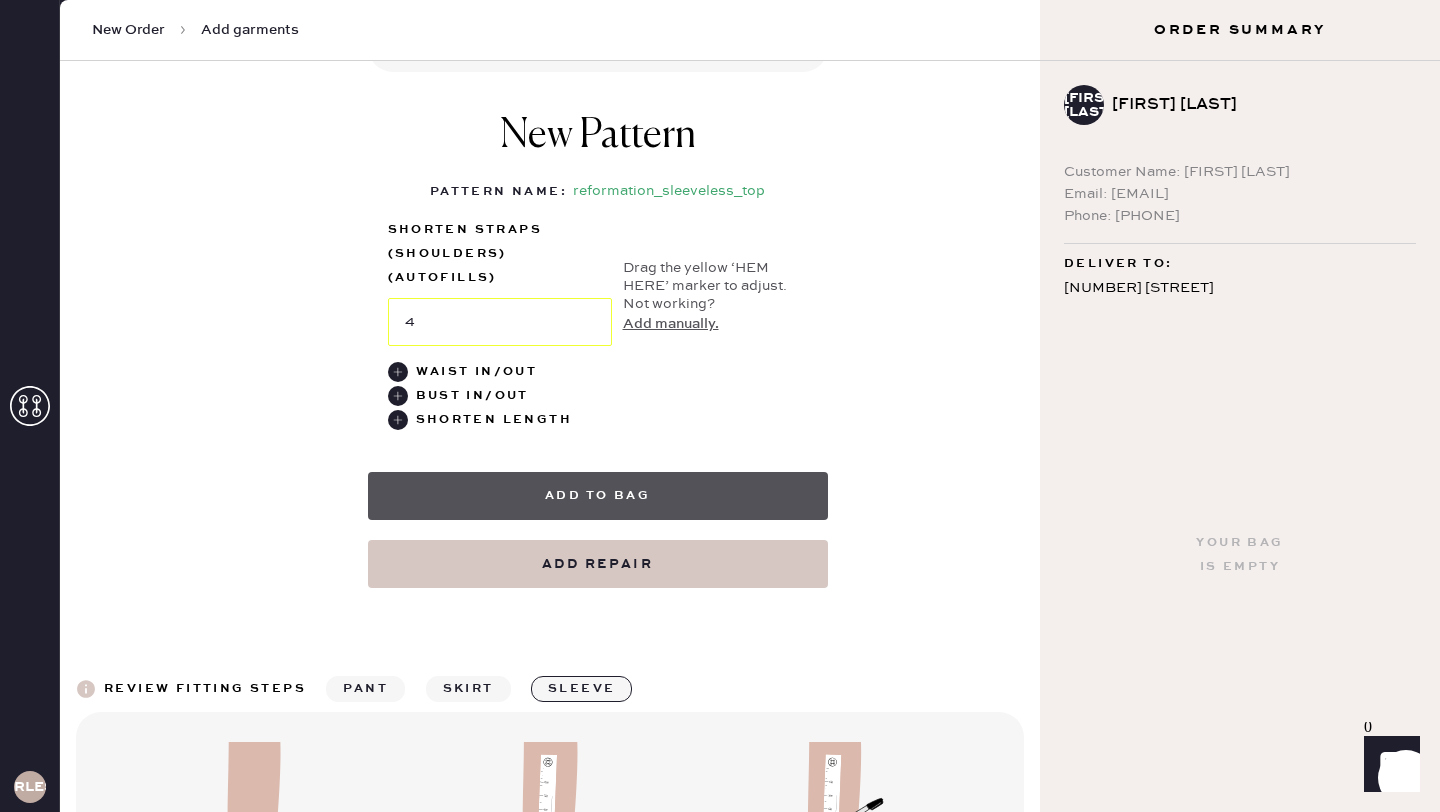 click on "Add to bag" at bounding box center (598, 496) 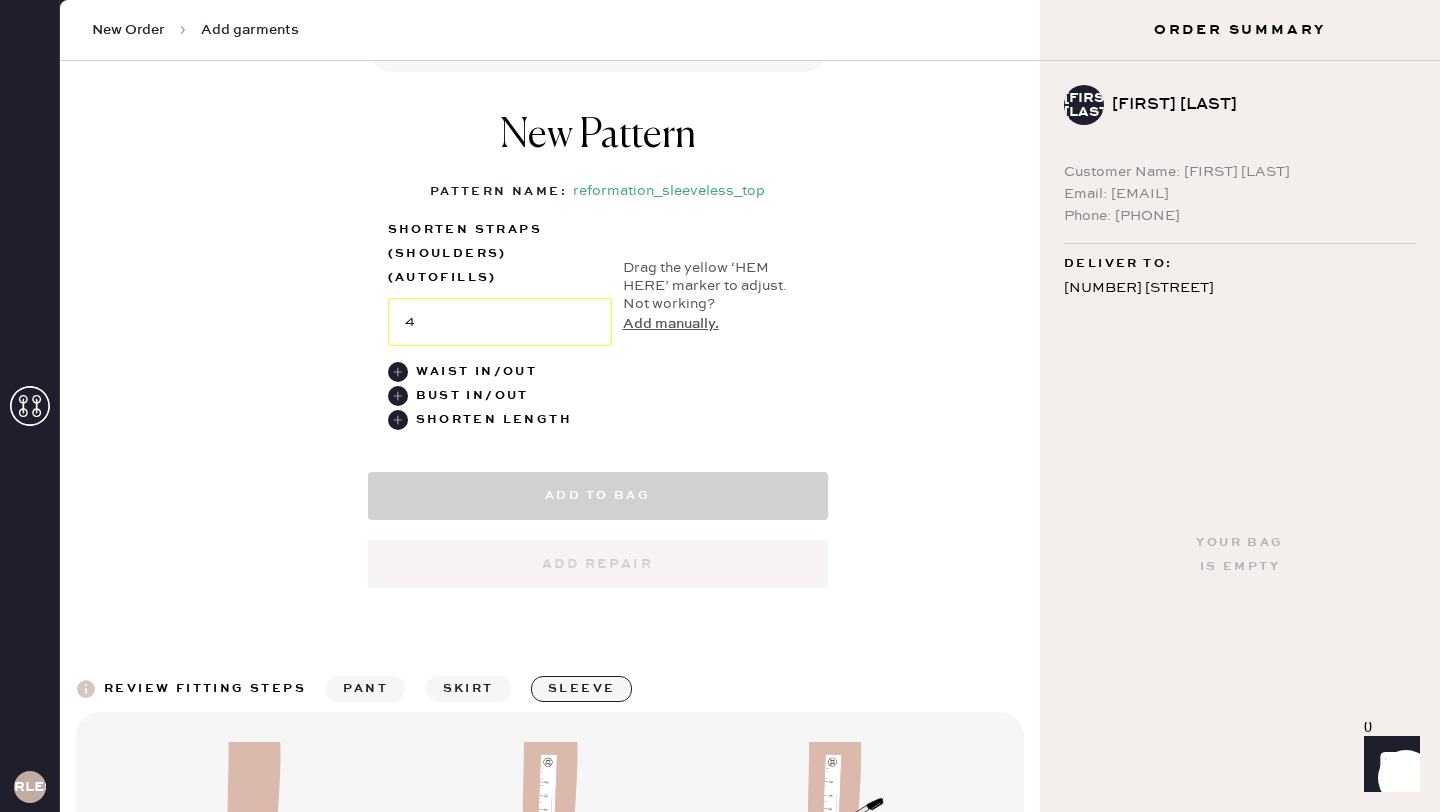 select on "15" 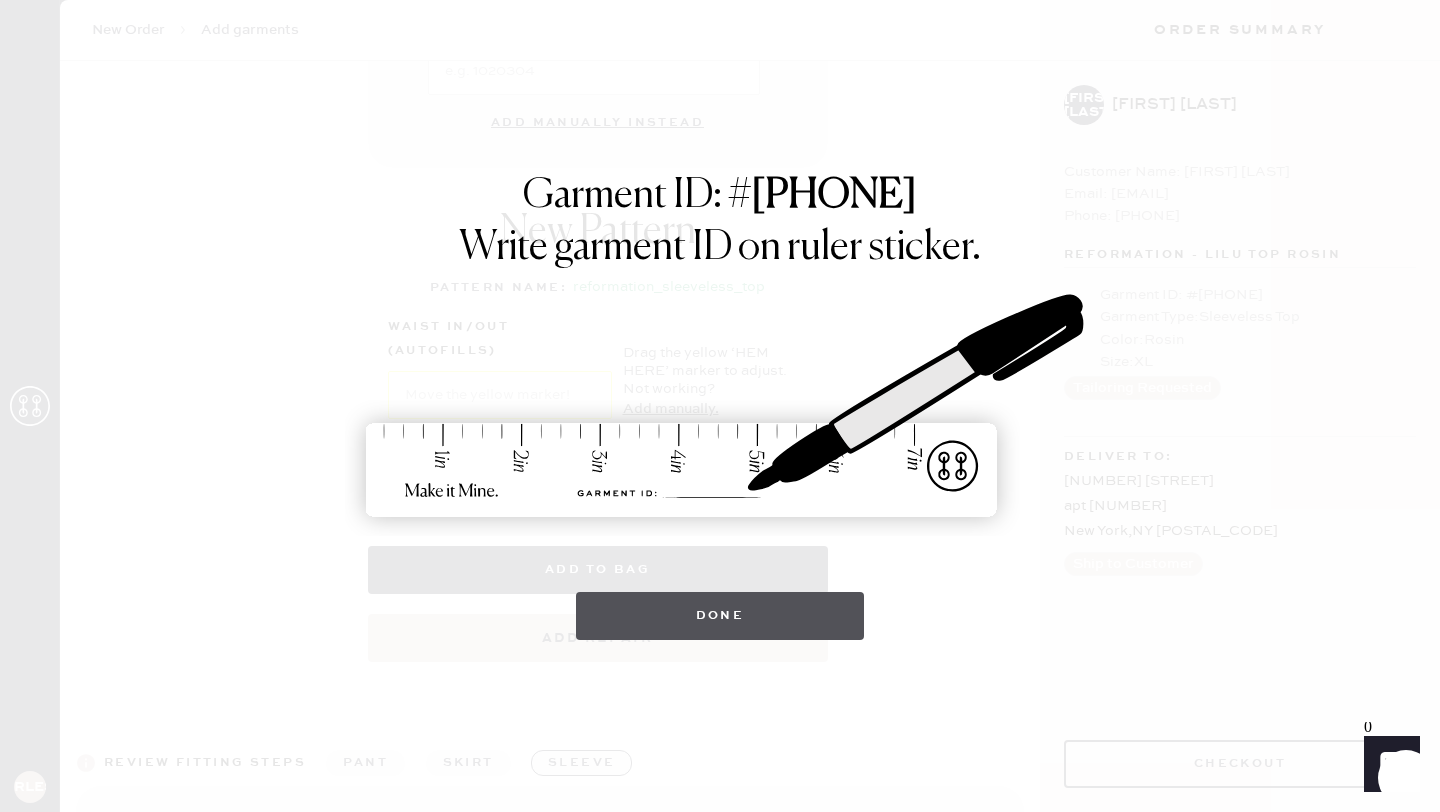 click on "Done" at bounding box center (720, 616) 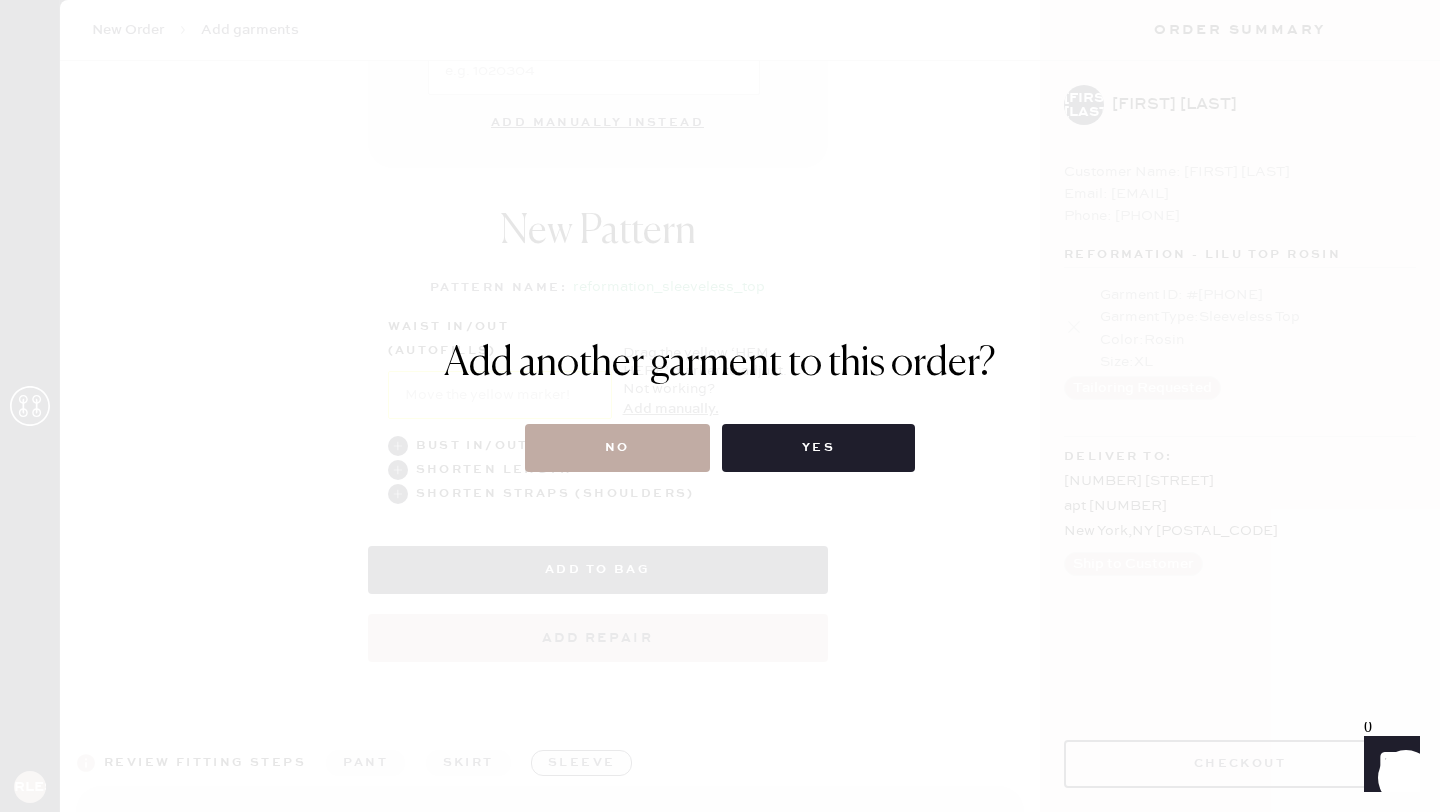 click on "No" at bounding box center [617, 448] 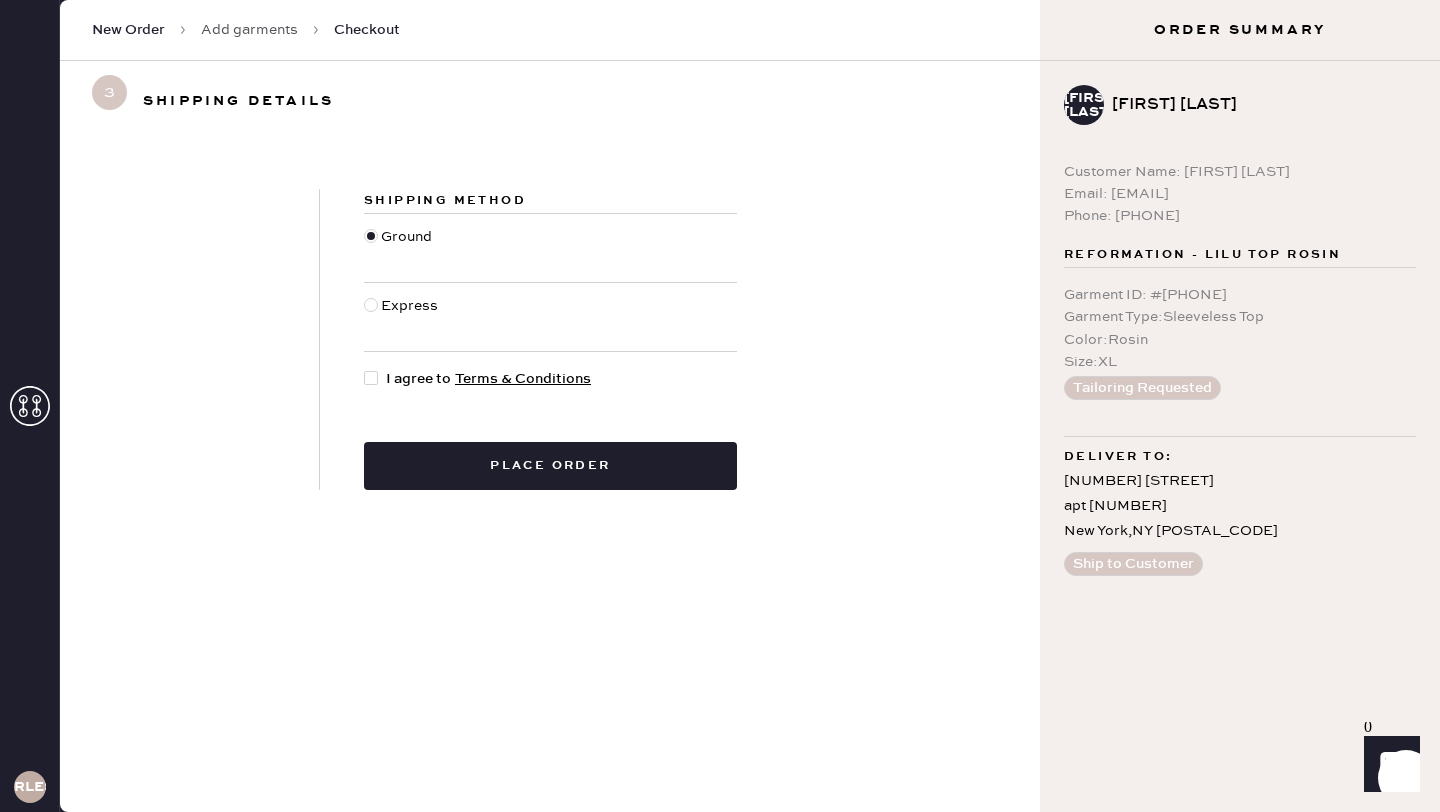 click on "I agree to Terms & Conditions" at bounding box center (488, 379) 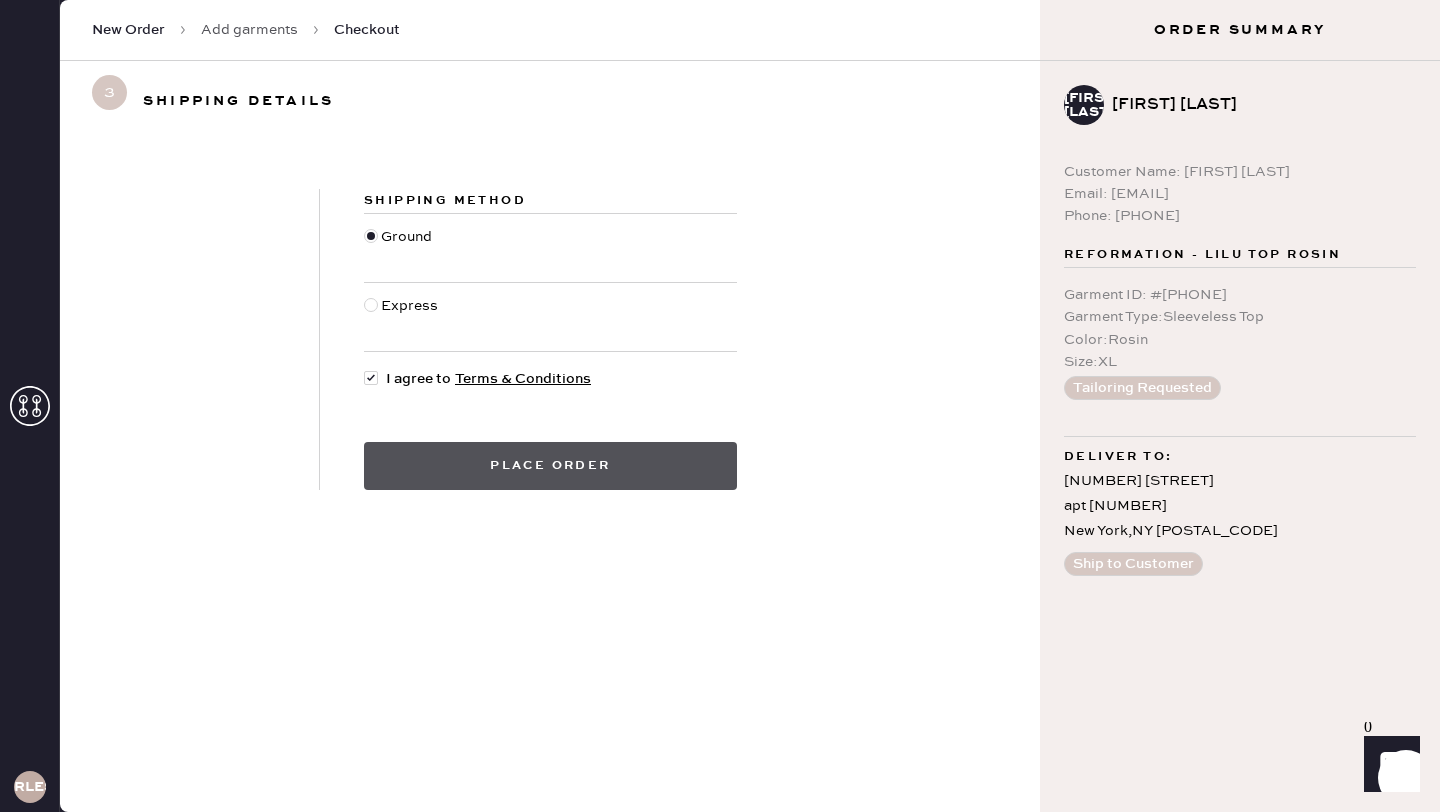 click on "Place order" at bounding box center [550, 466] 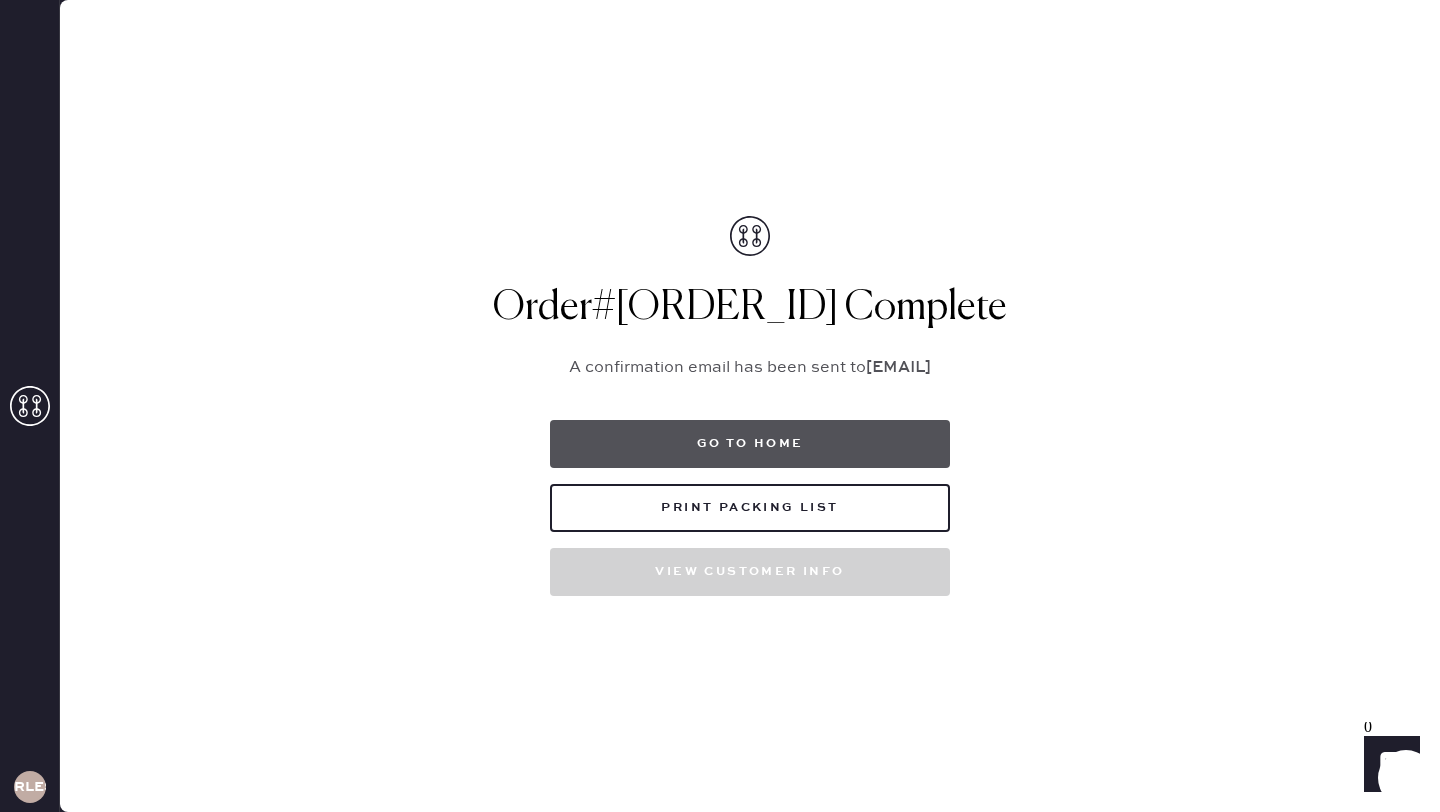 click on "Go to home" at bounding box center [750, 444] 